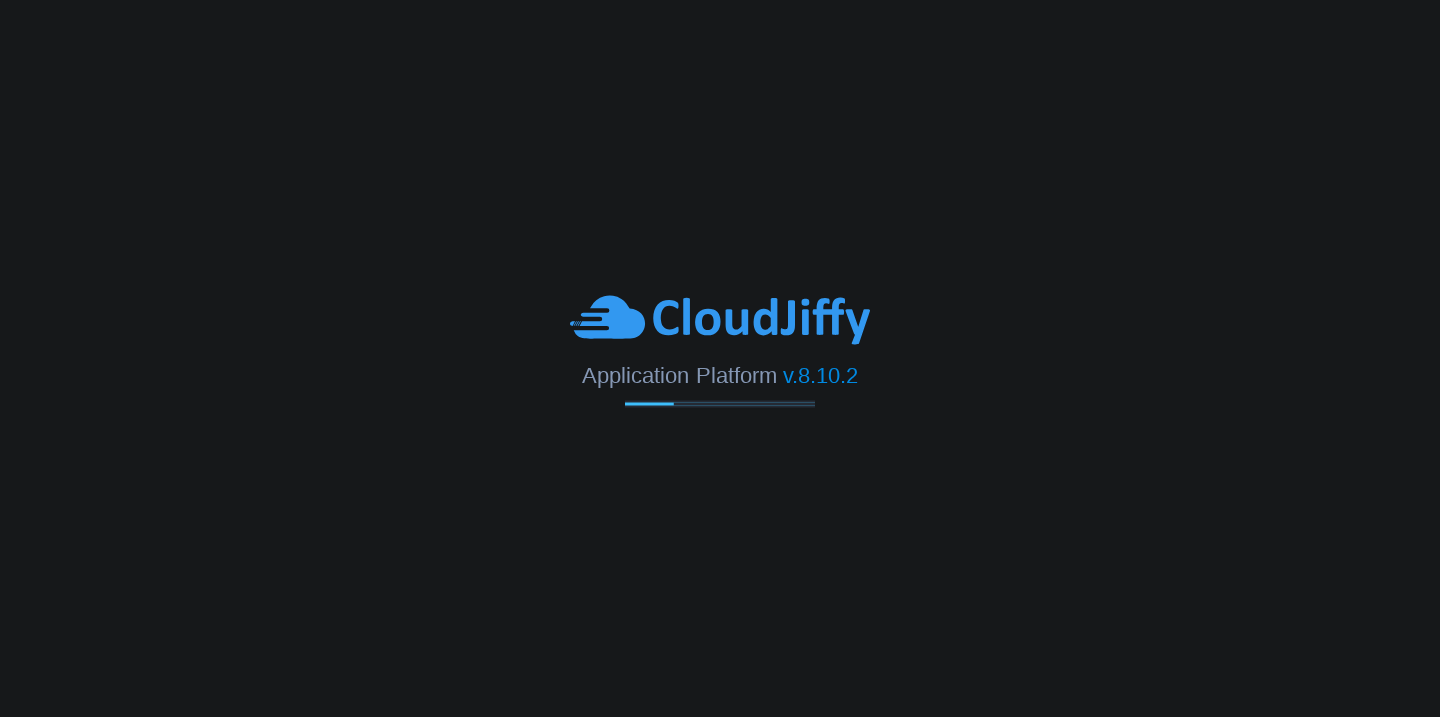 scroll, scrollTop: 0, scrollLeft: 0, axis: both 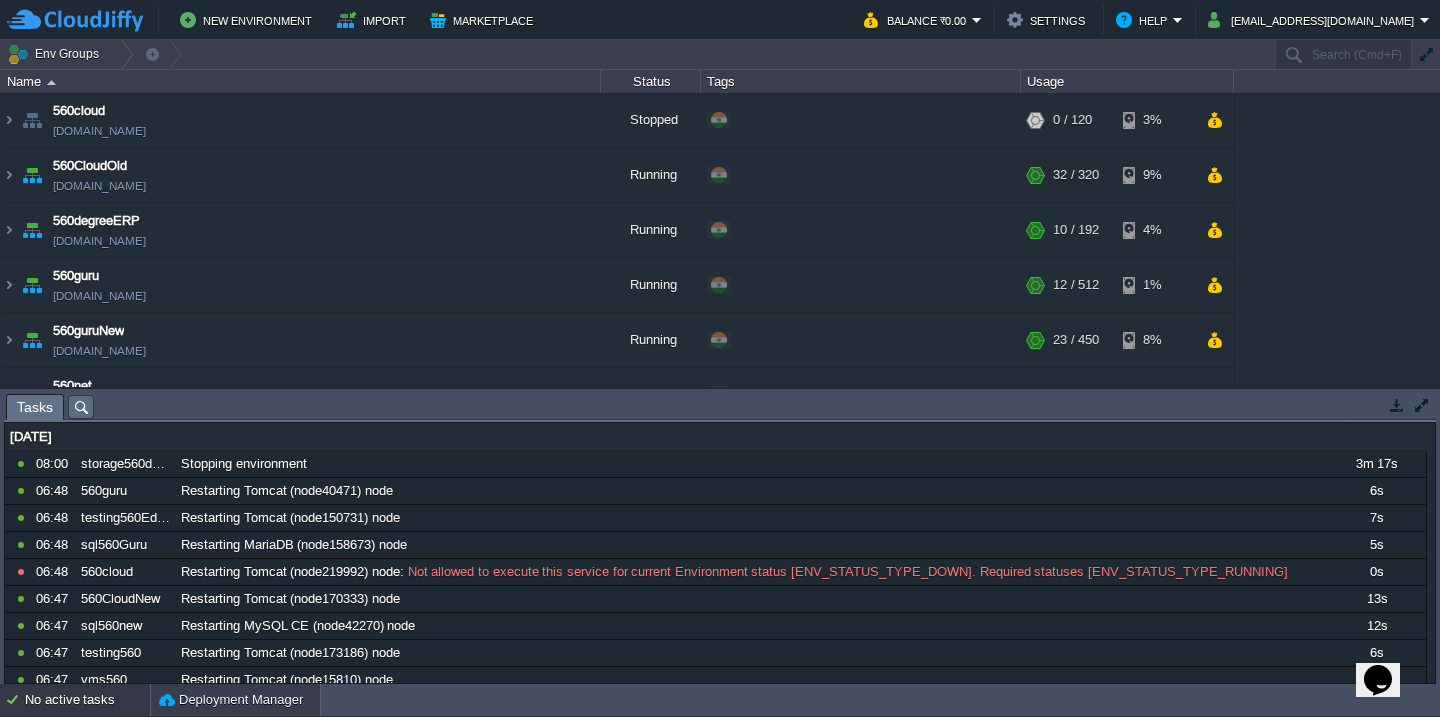 click on "Deployment Manager" at bounding box center (235, 700) 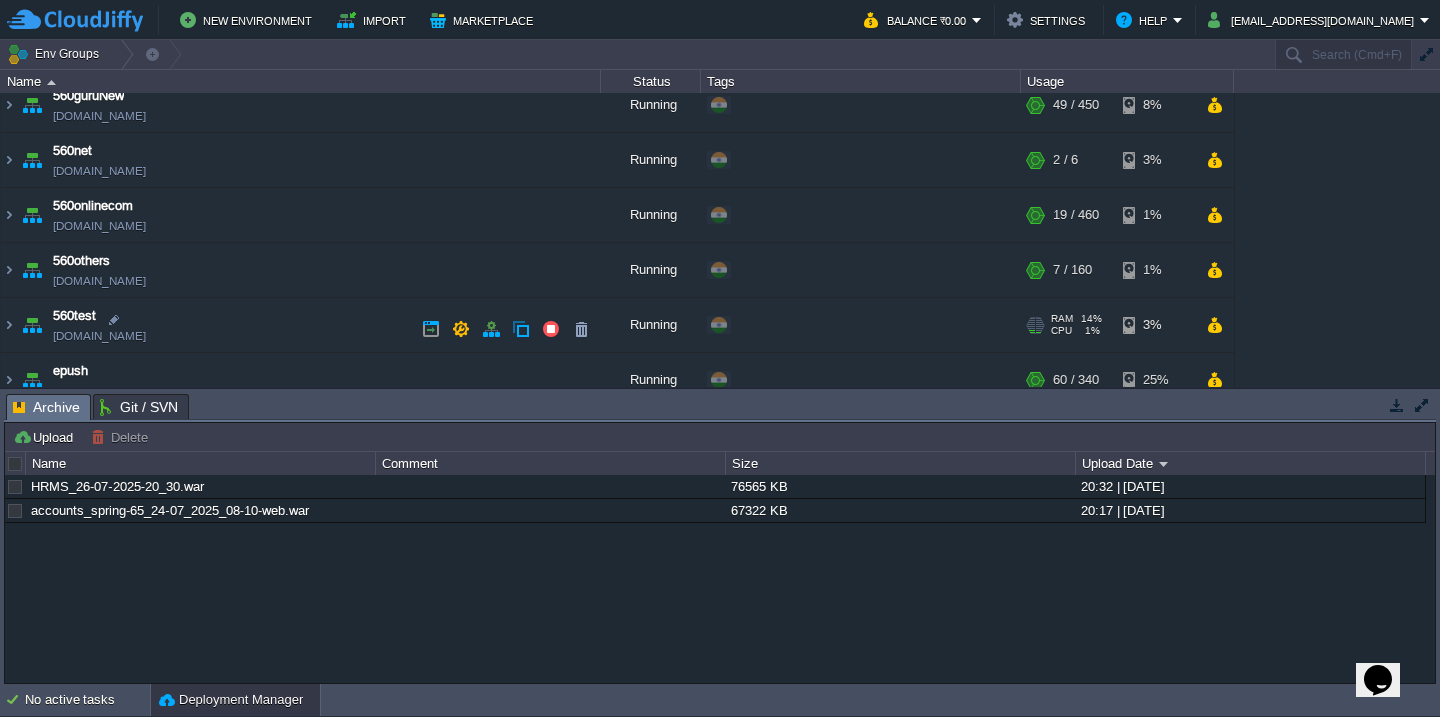 scroll, scrollTop: 232, scrollLeft: 0, axis: vertical 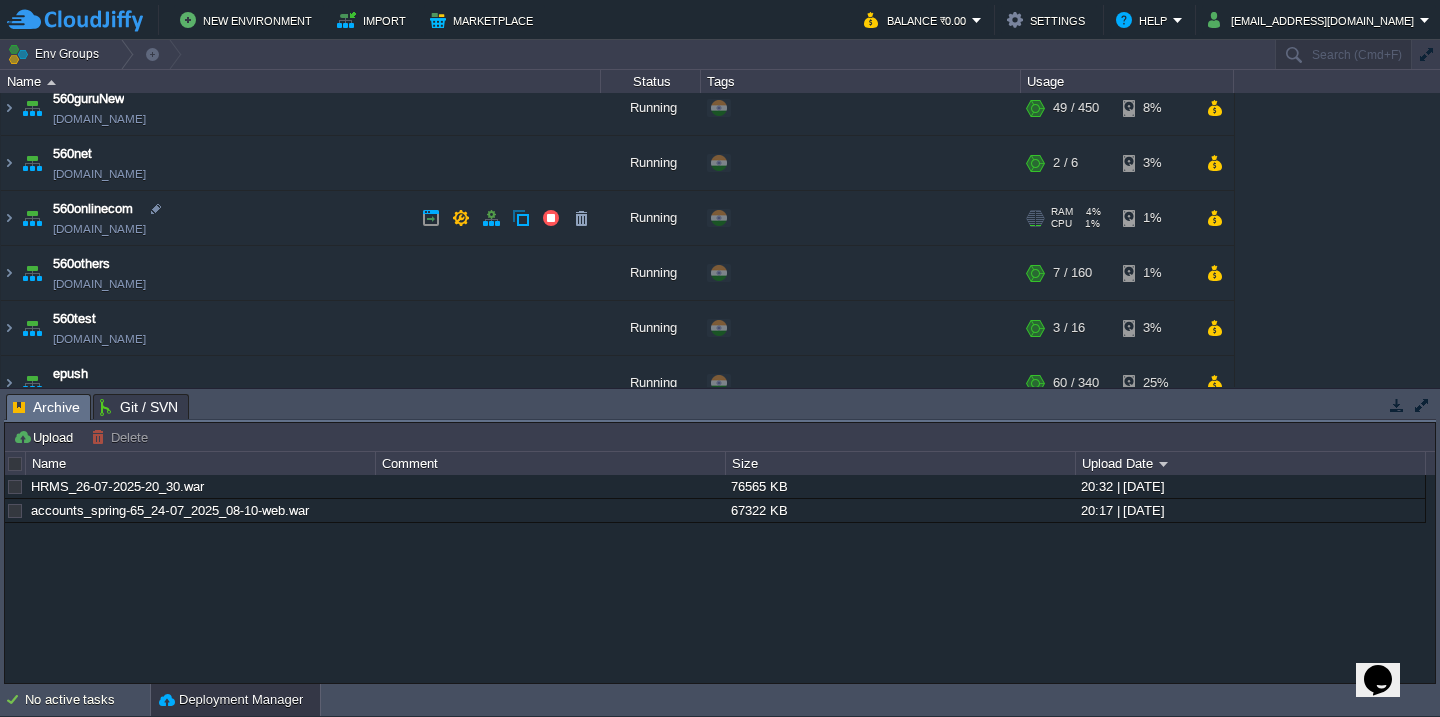 click on "560onlinecom [DOMAIN_NAME]" at bounding box center (301, 218) 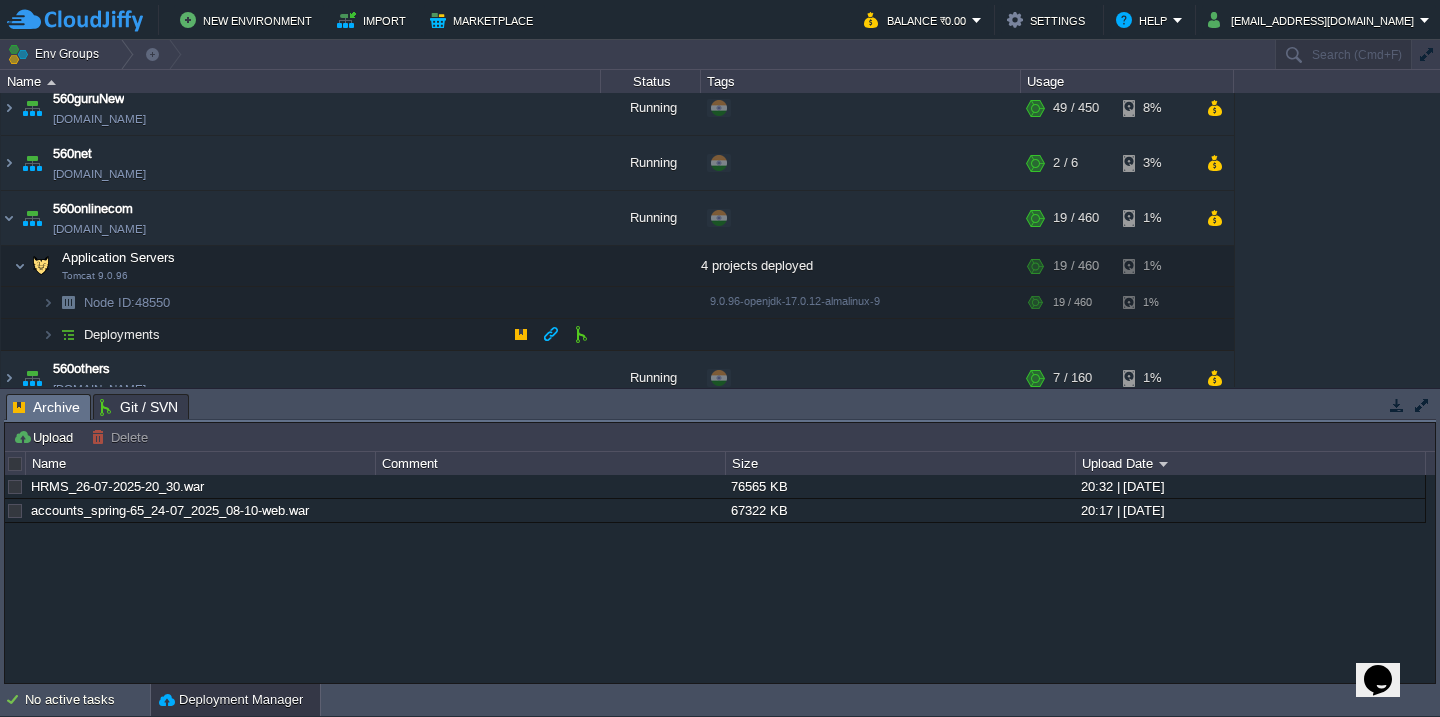 click on "Deployments" at bounding box center (301, 335) 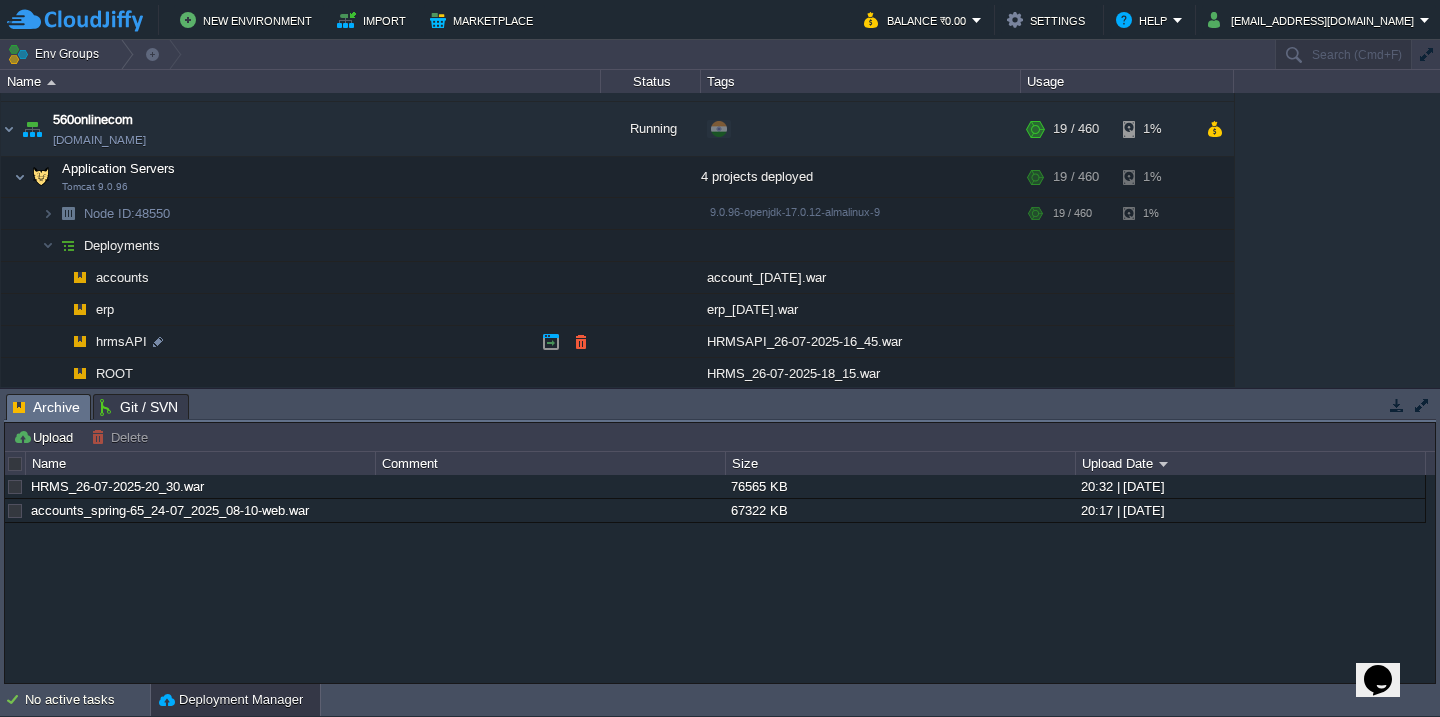 scroll, scrollTop: 356, scrollLeft: 0, axis: vertical 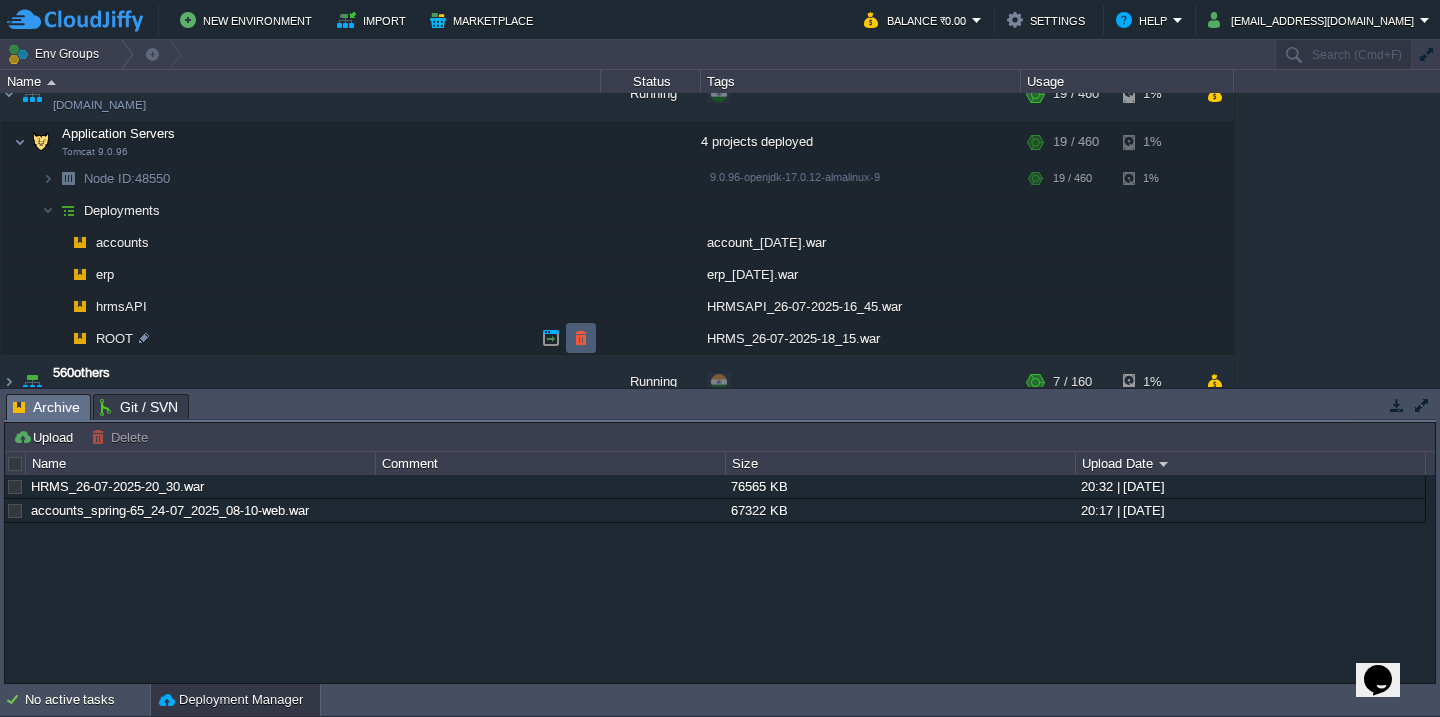 click at bounding box center [581, 338] 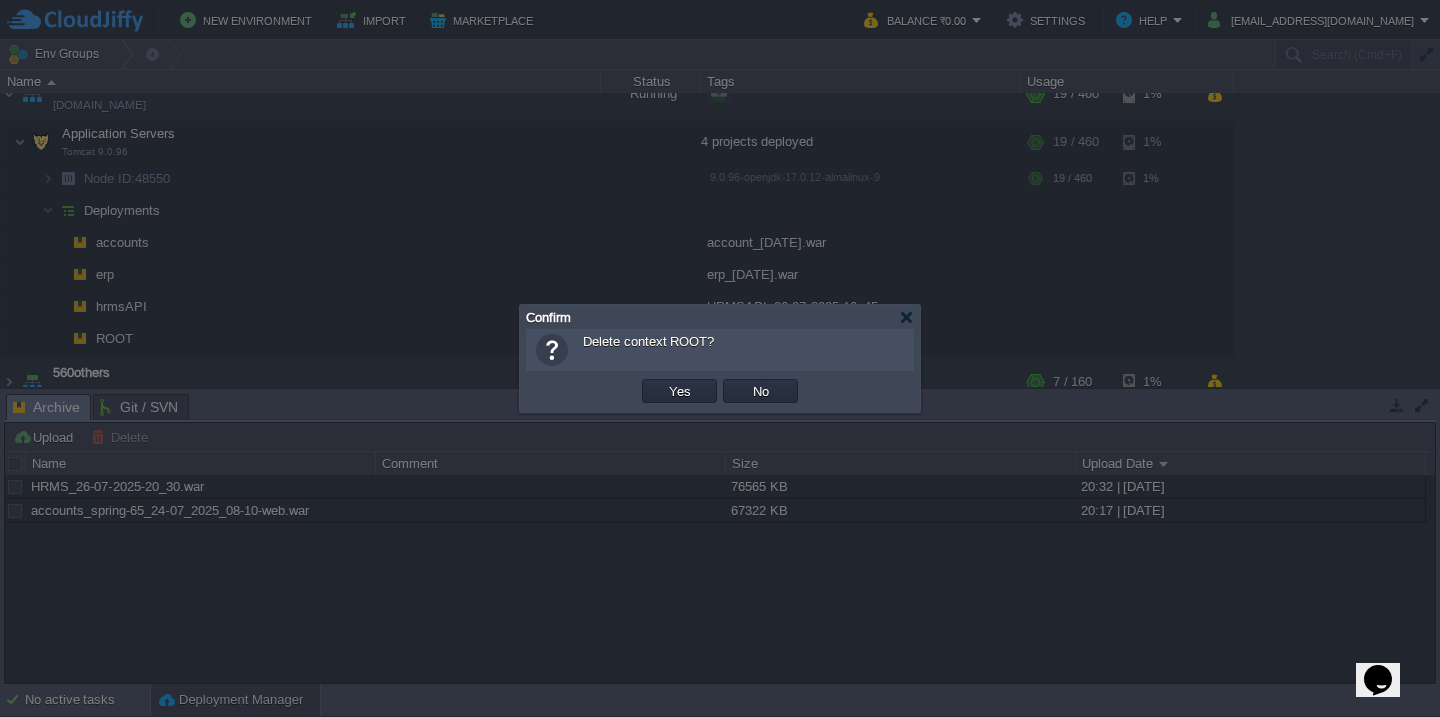 type 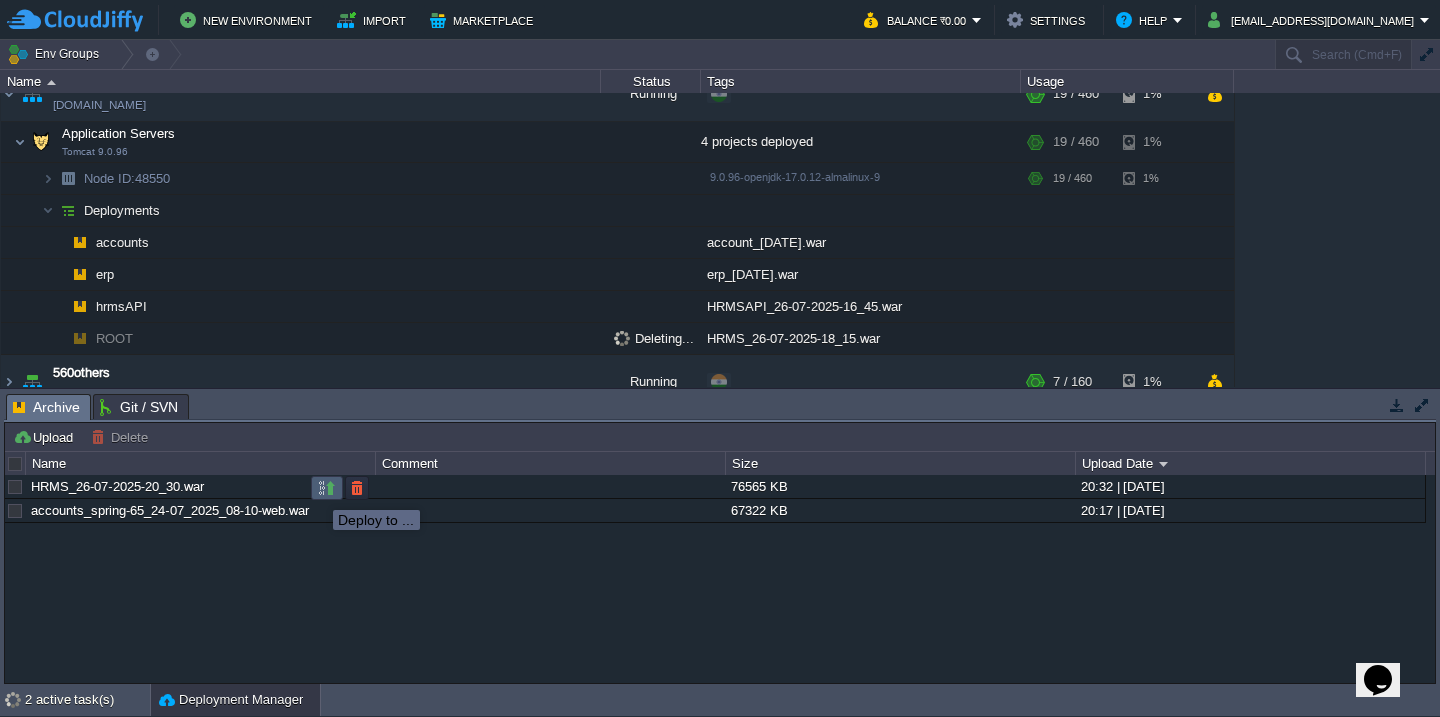 click at bounding box center (327, 488) 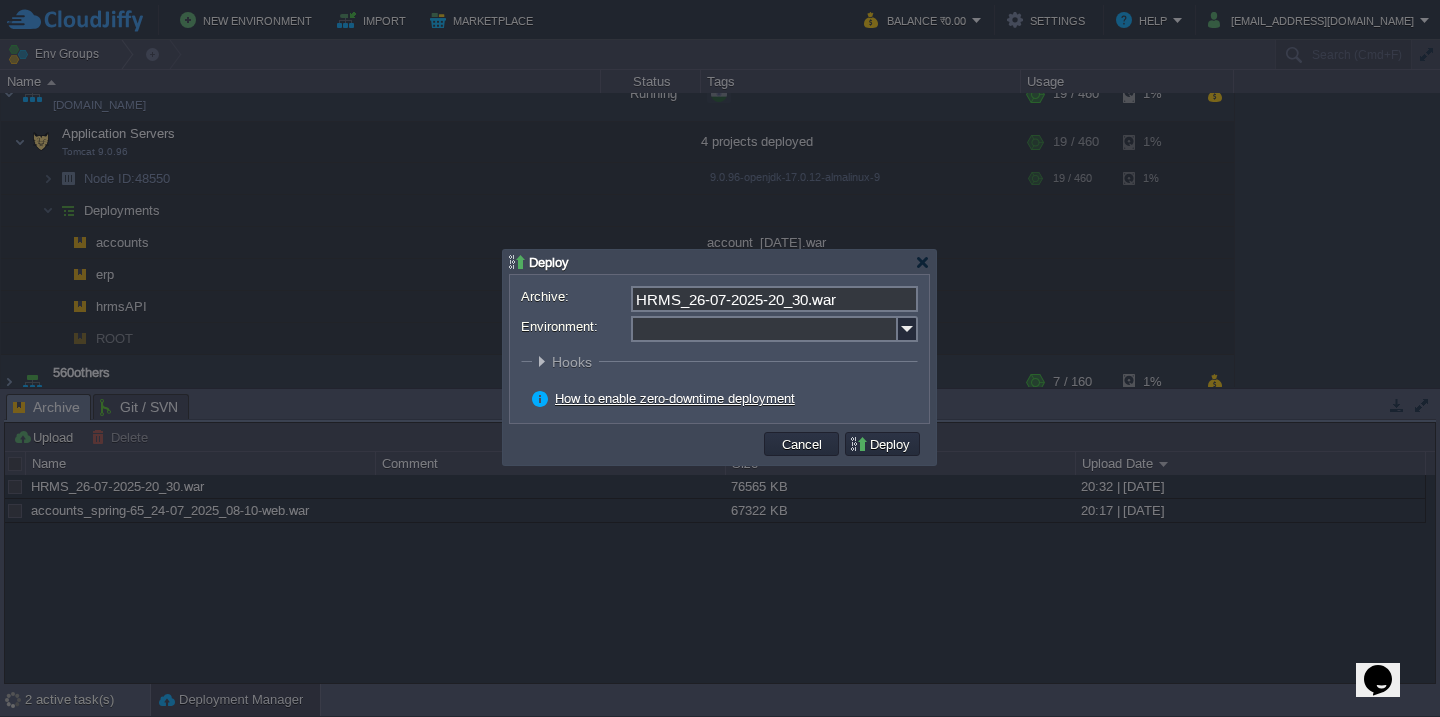 click on "Environment:" at bounding box center (764, 329) 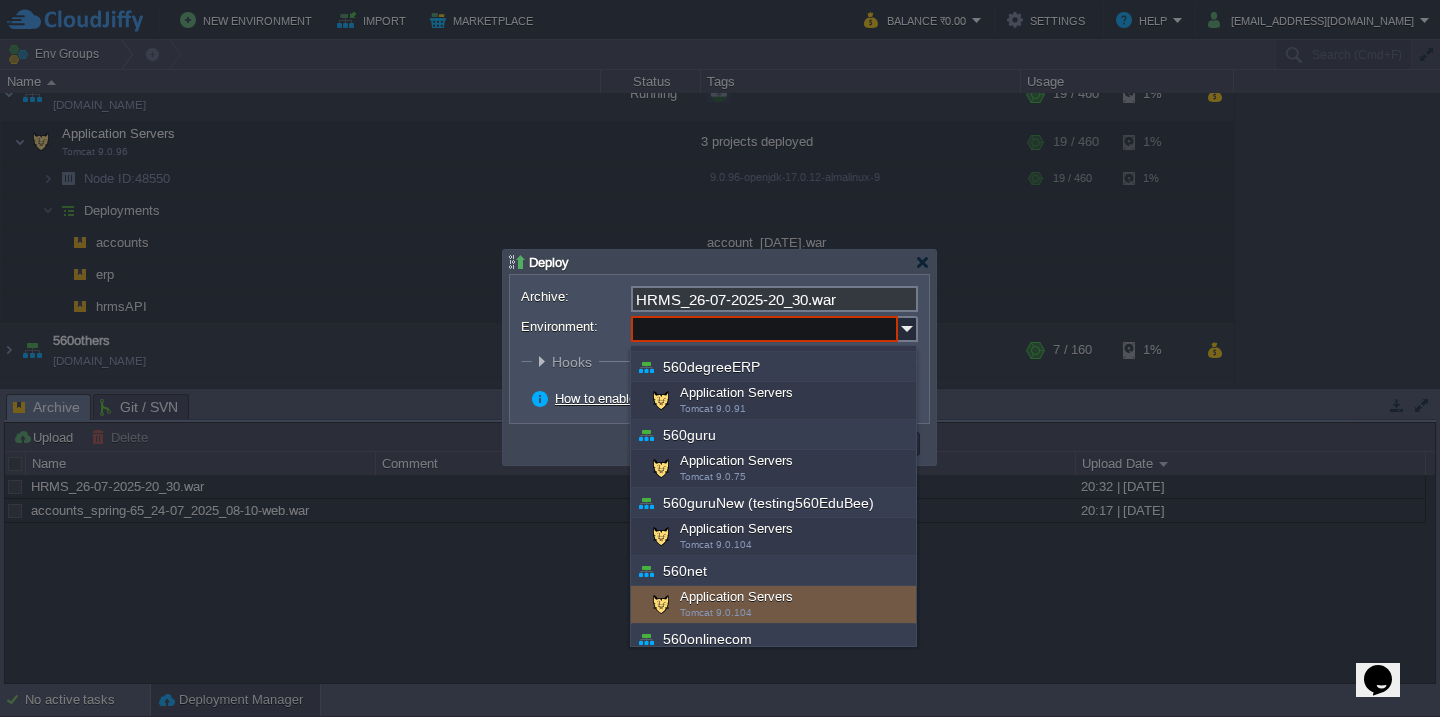 scroll, scrollTop: 205, scrollLeft: 0, axis: vertical 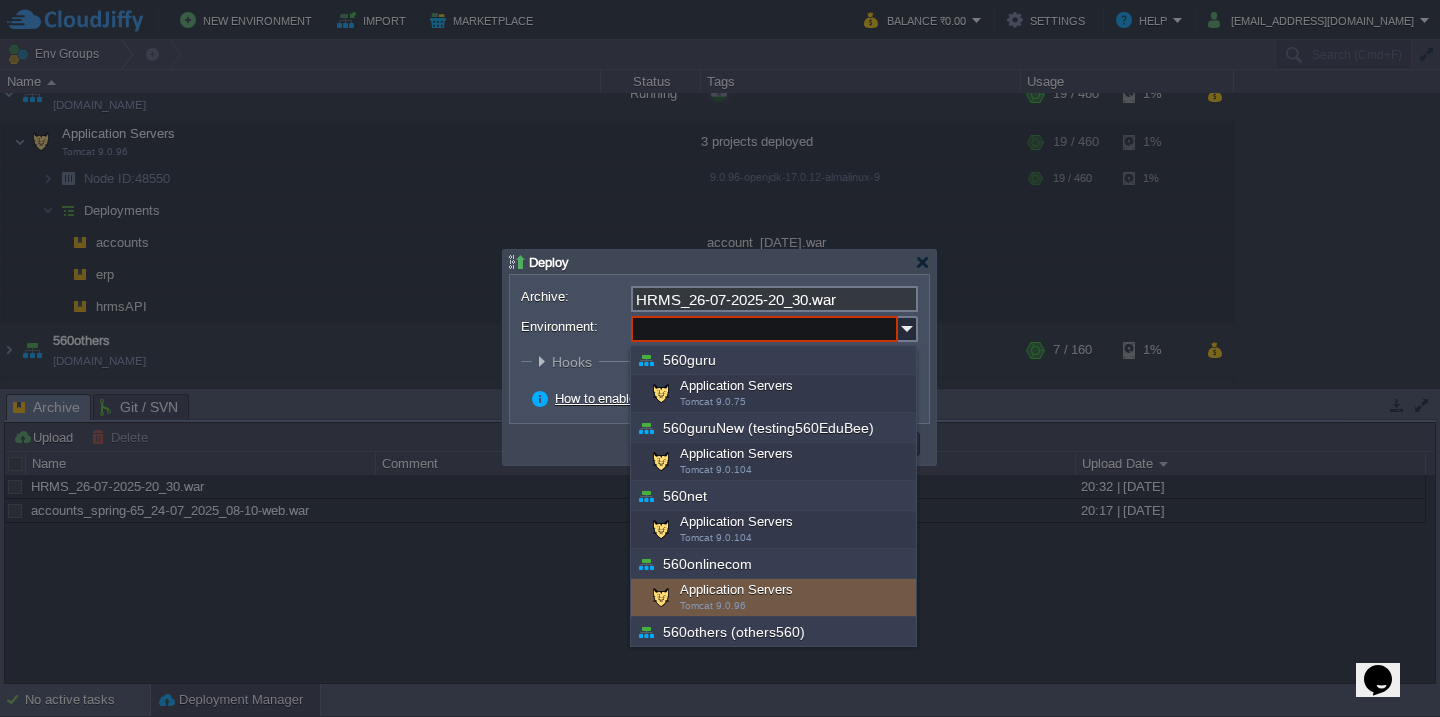 click on "Application Servers Tomcat 9.0.96" at bounding box center (773, 598) 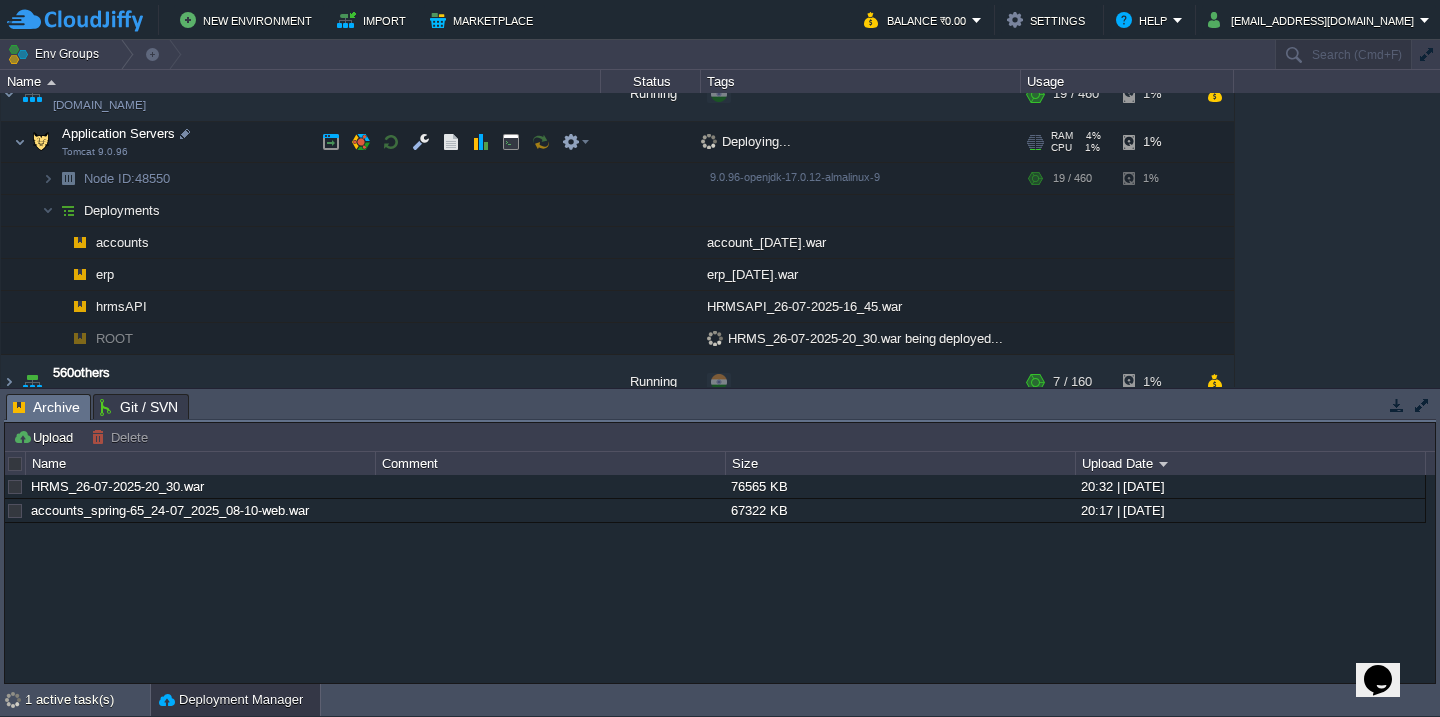 scroll, scrollTop: 0, scrollLeft: 0, axis: both 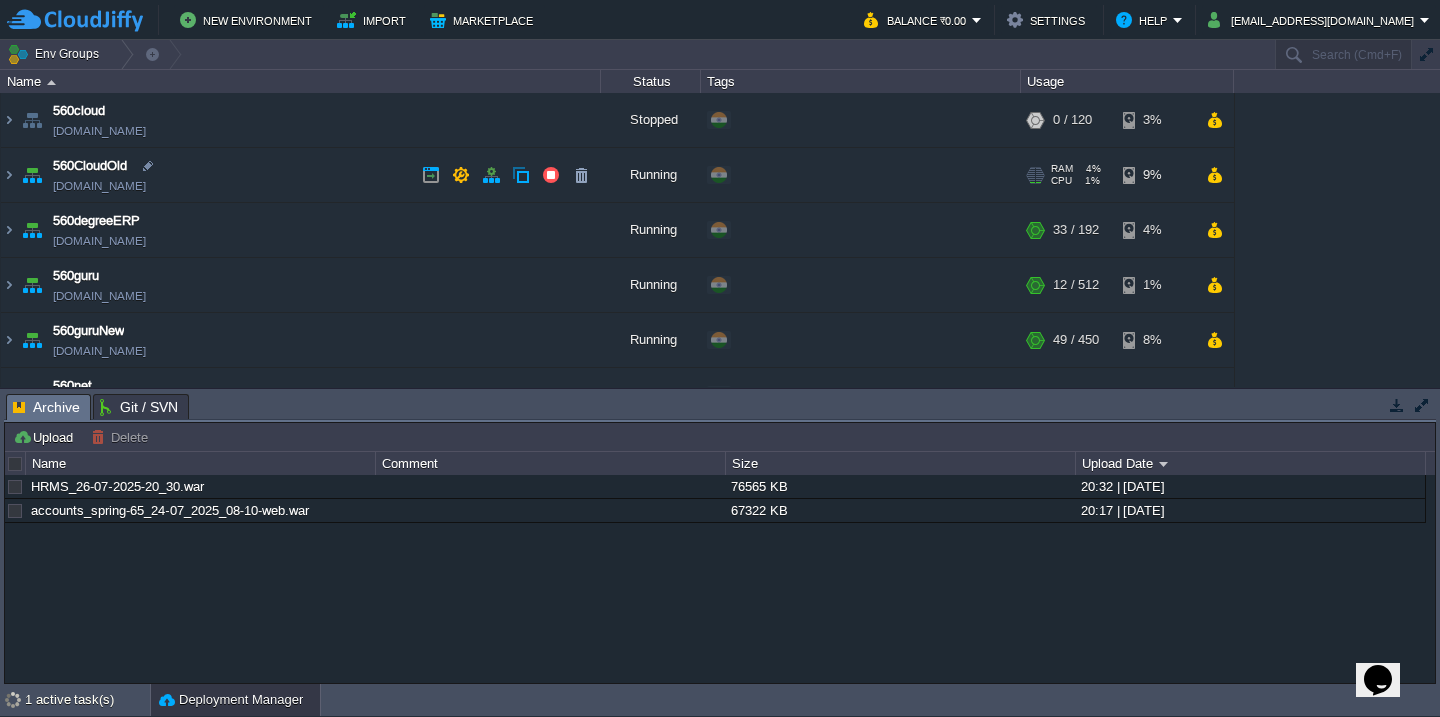 click on "560CloudOld [DOMAIN_NAME]" at bounding box center [301, 175] 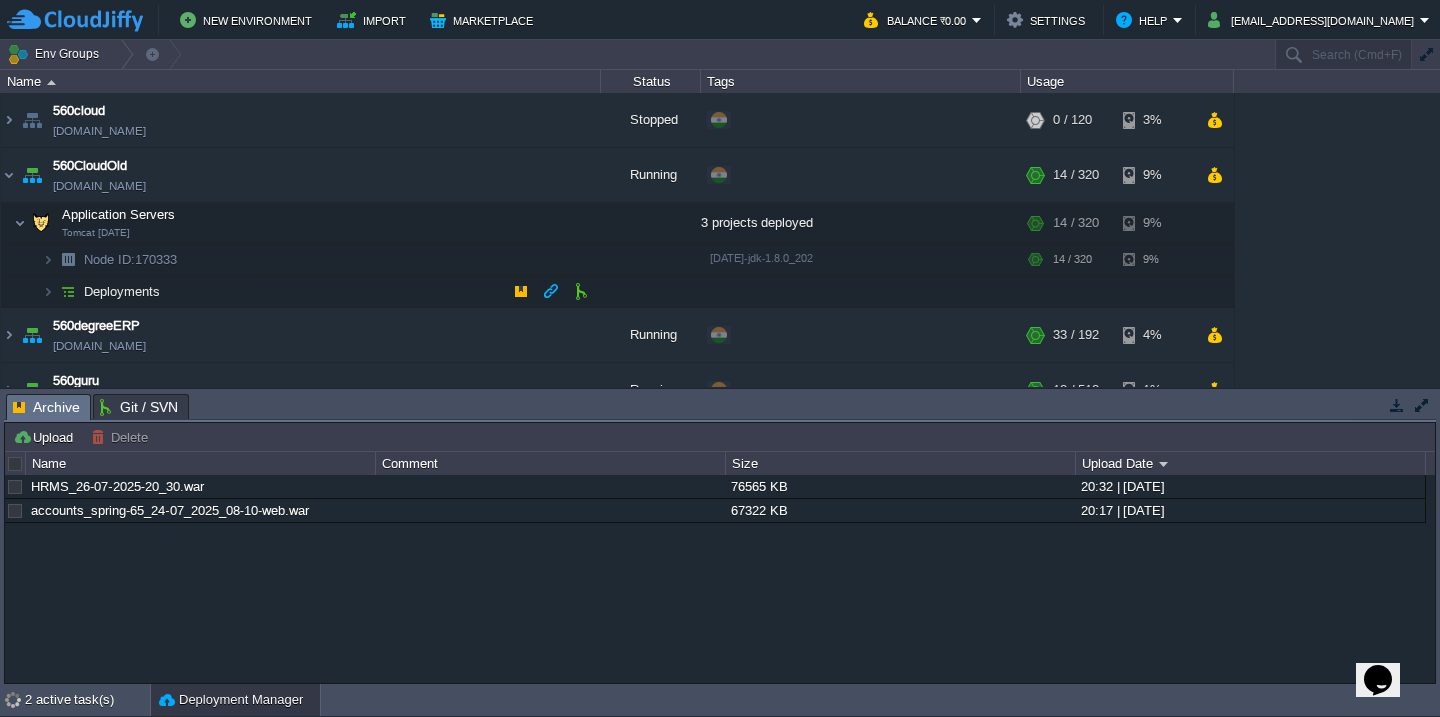 click on "Deployments" at bounding box center (301, 292) 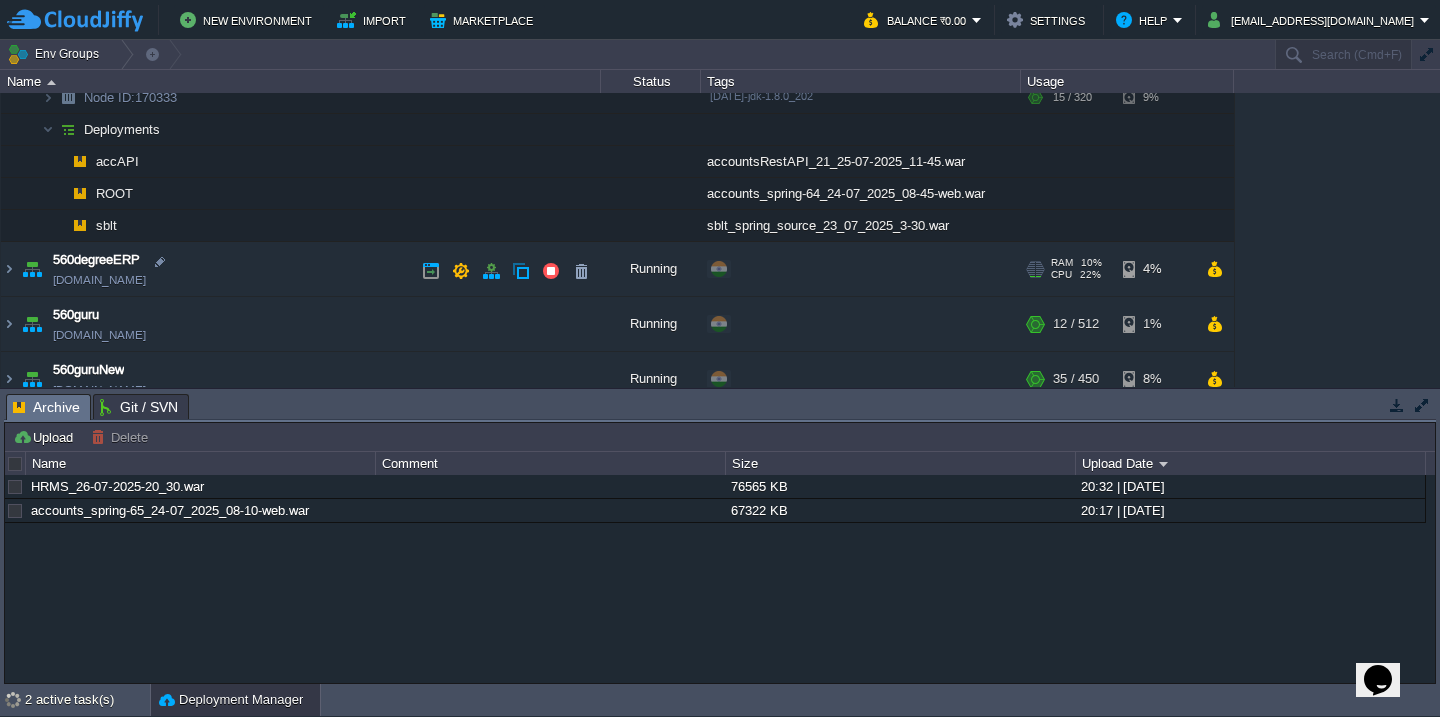 scroll, scrollTop: 517, scrollLeft: 0, axis: vertical 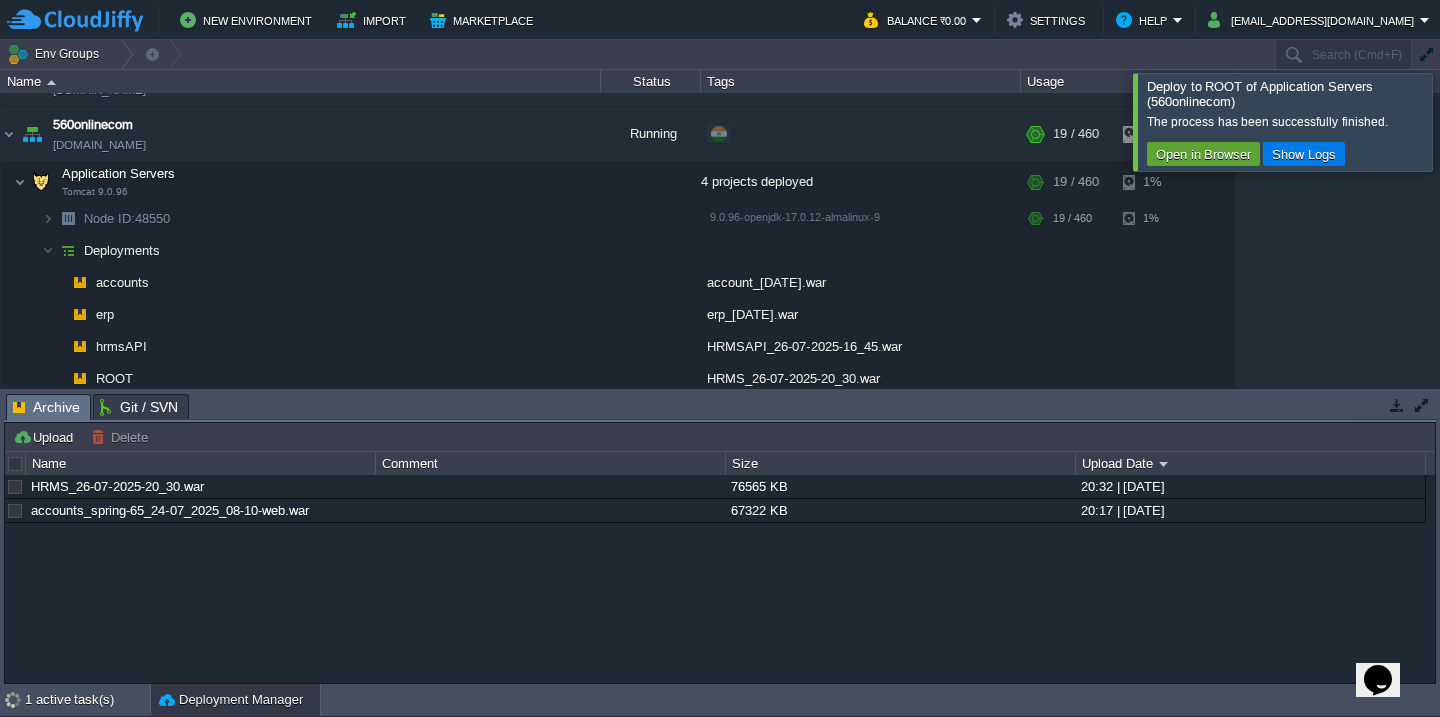 click at bounding box center (1464, 121) 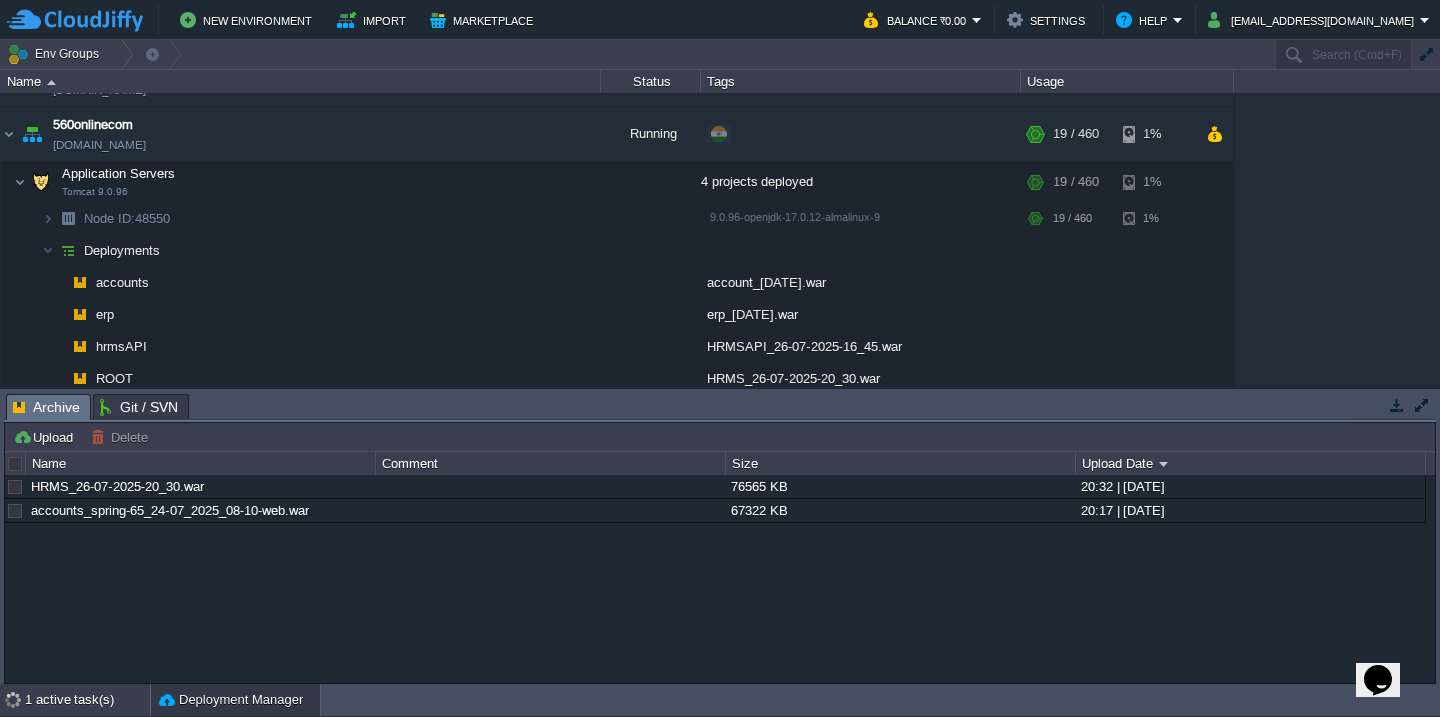 click on "1 active task(s)" at bounding box center [87, 700] 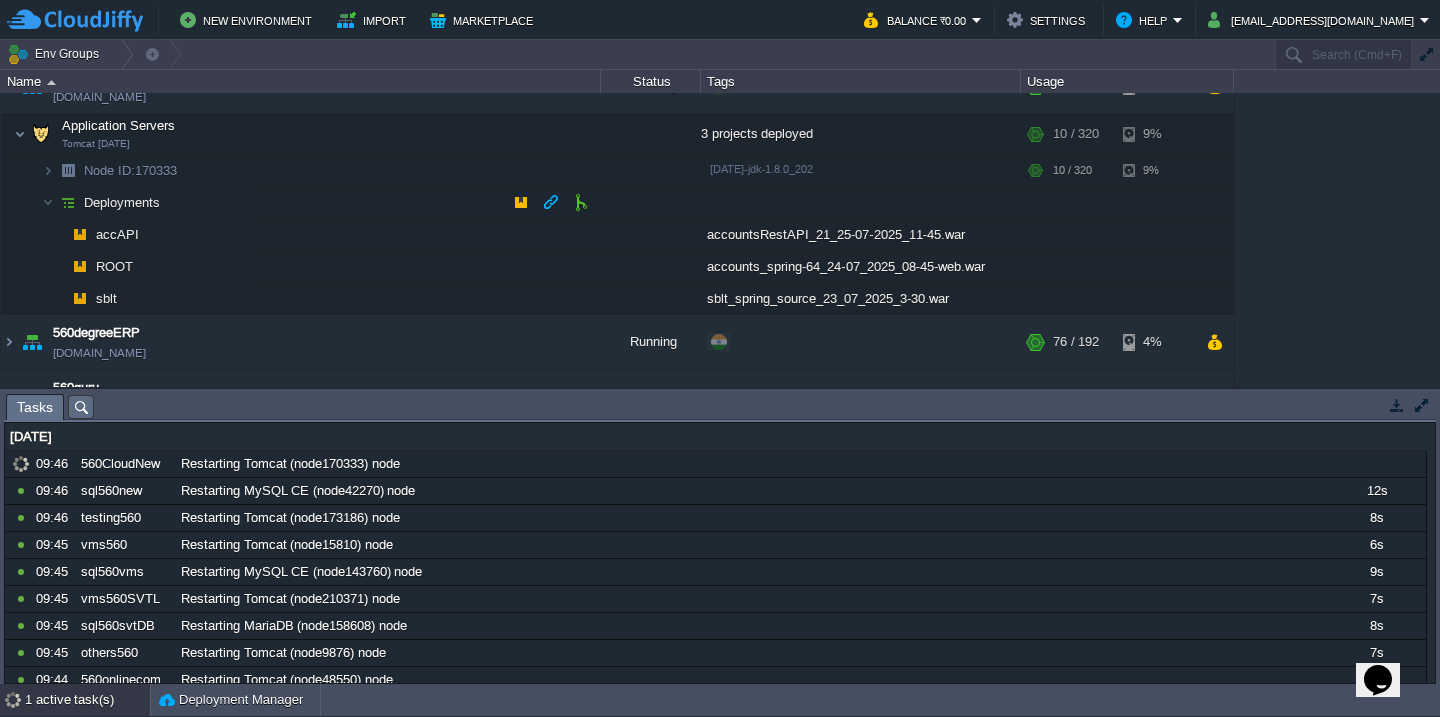 scroll, scrollTop: 95, scrollLeft: 0, axis: vertical 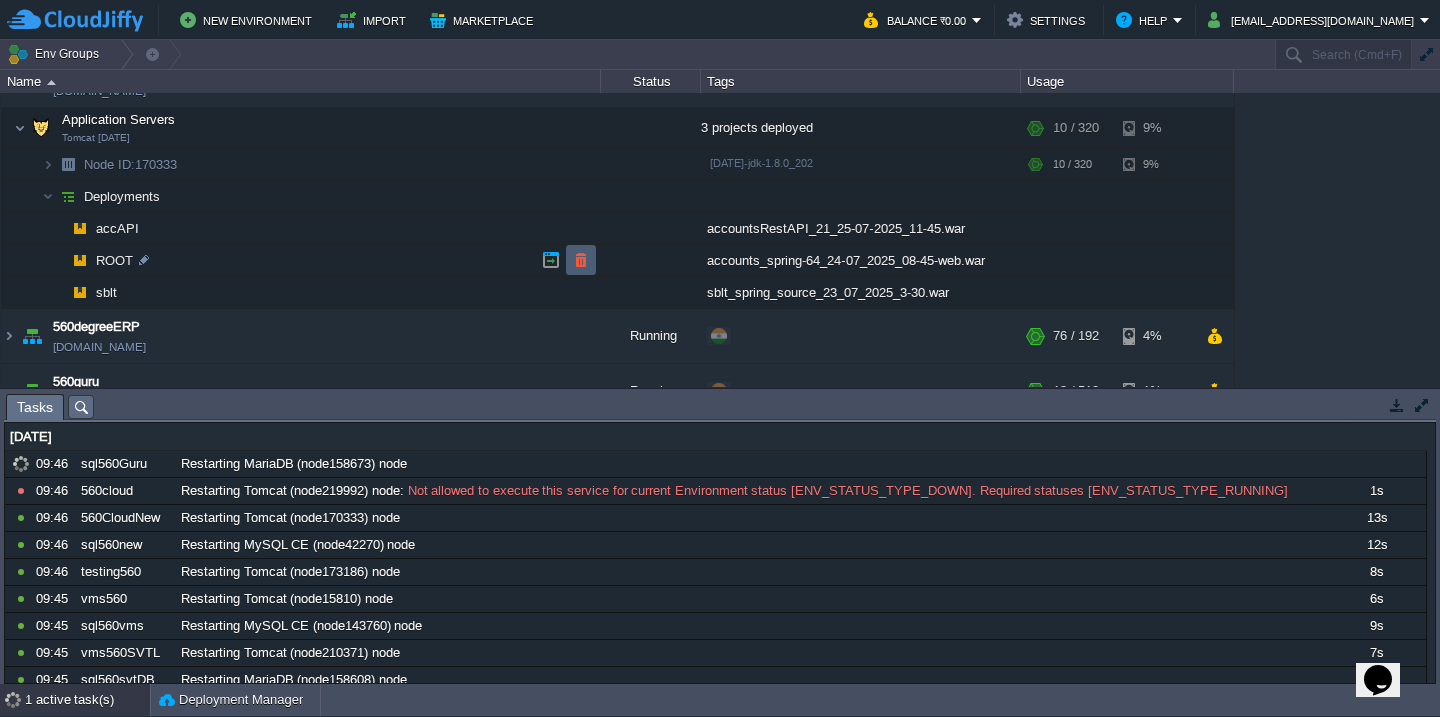 click at bounding box center [581, 260] 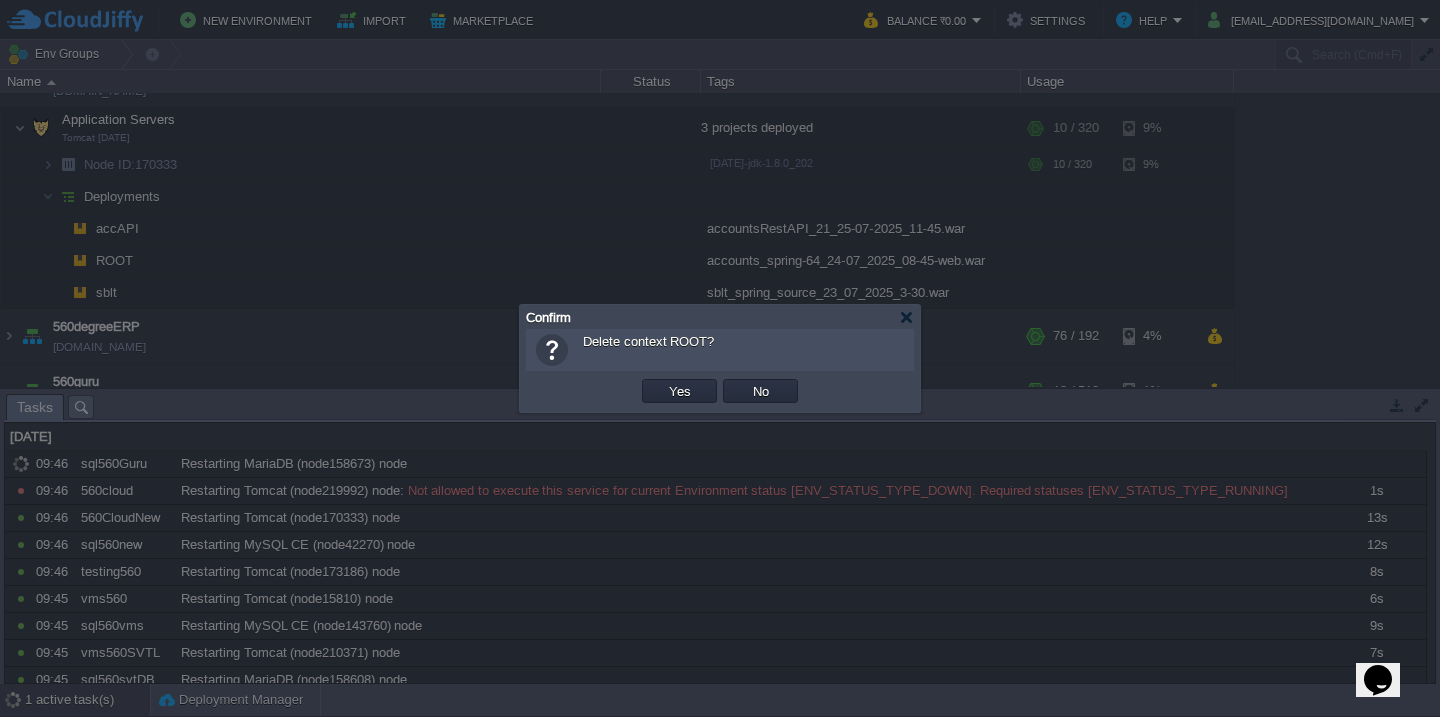 type 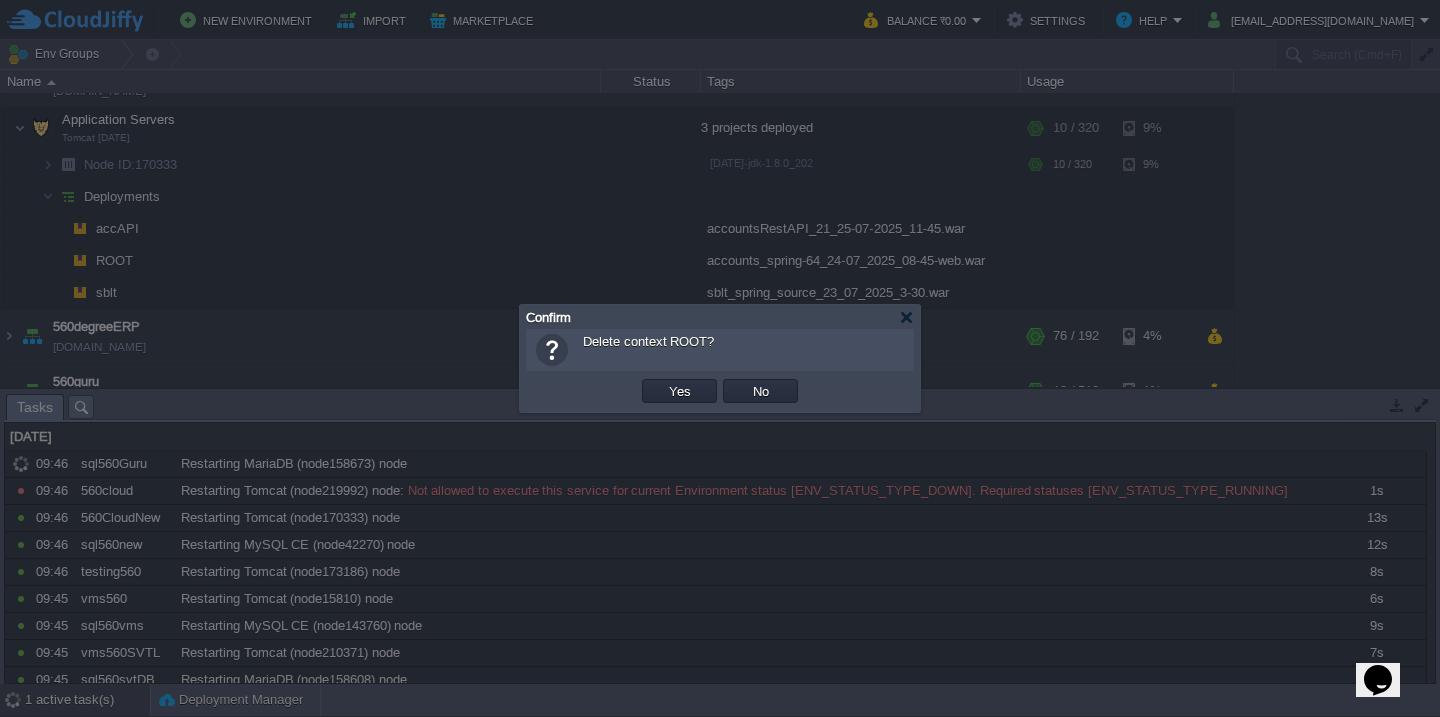 click on "Yes" at bounding box center [680, 391] 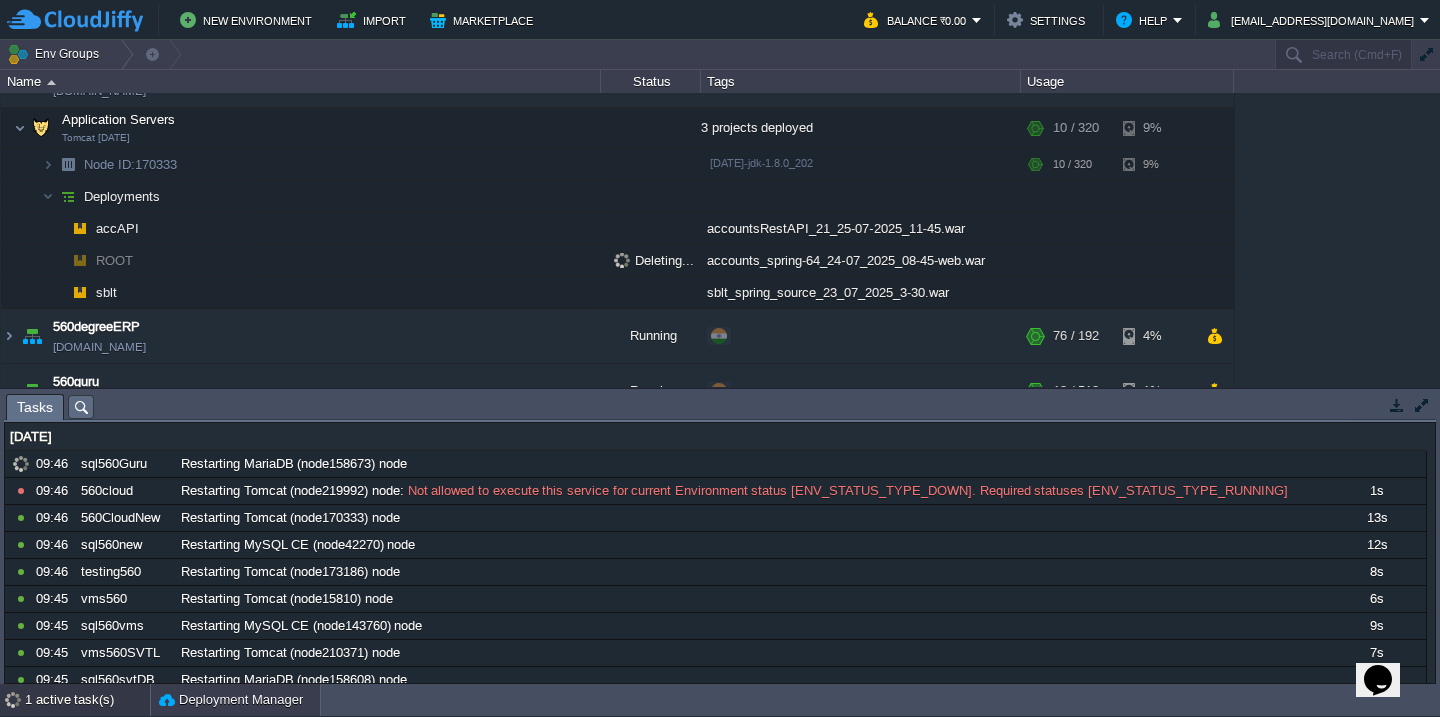 click on "Deployment Manager" at bounding box center (231, 700) 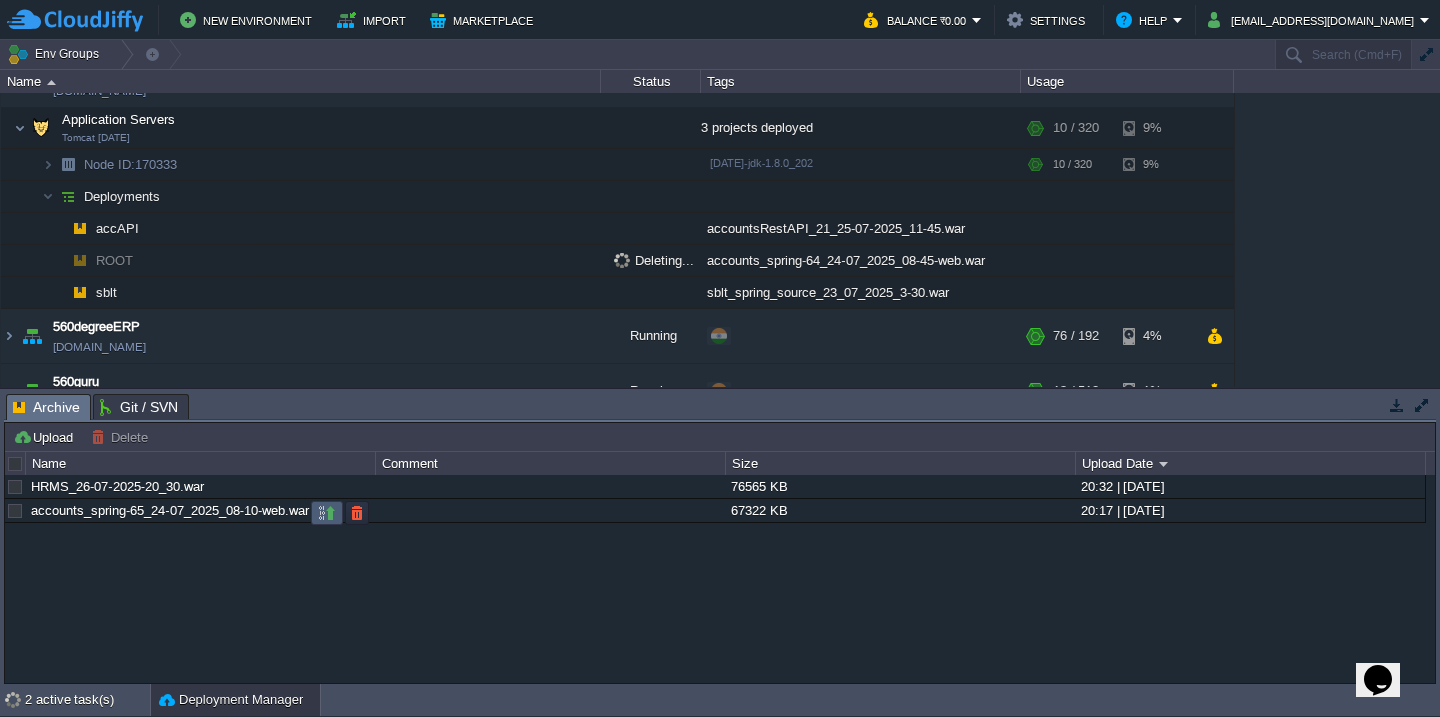 click at bounding box center [327, 513] 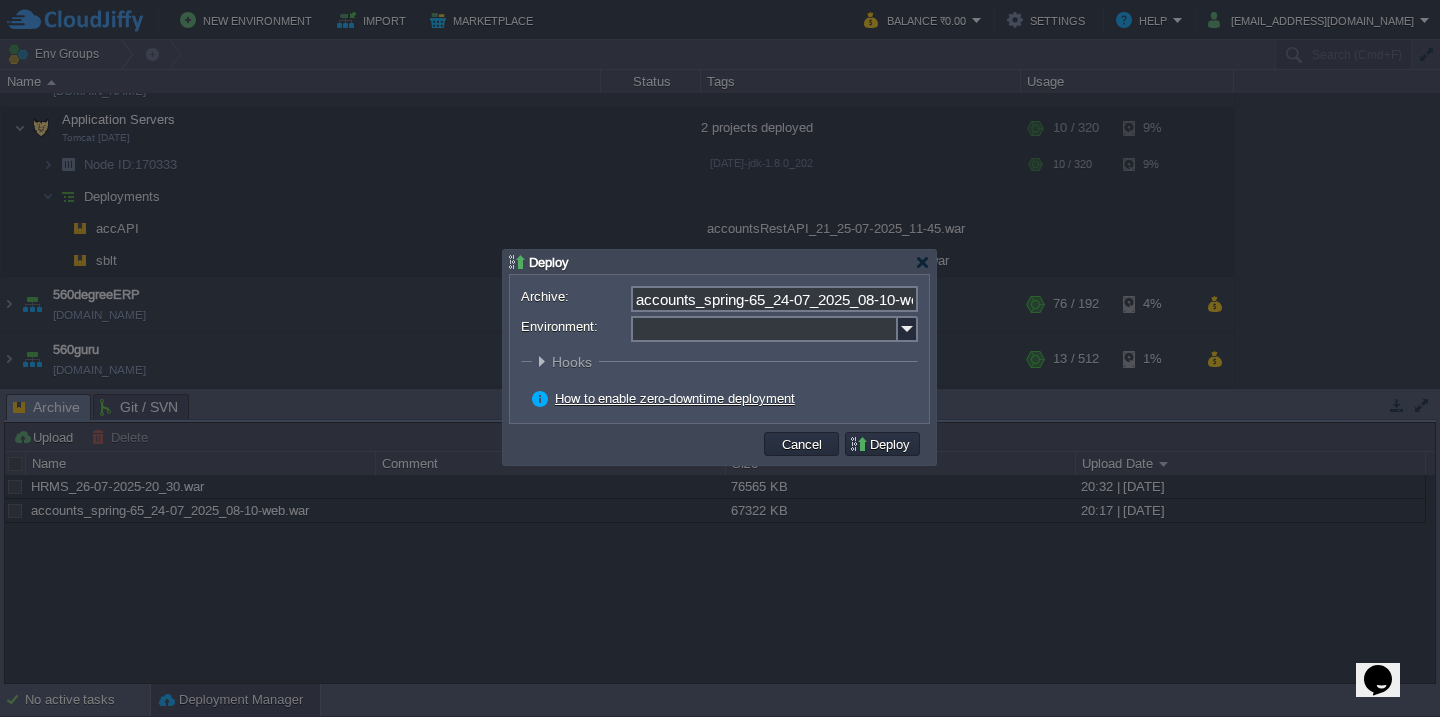 click on "Environment:" at bounding box center (764, 329) 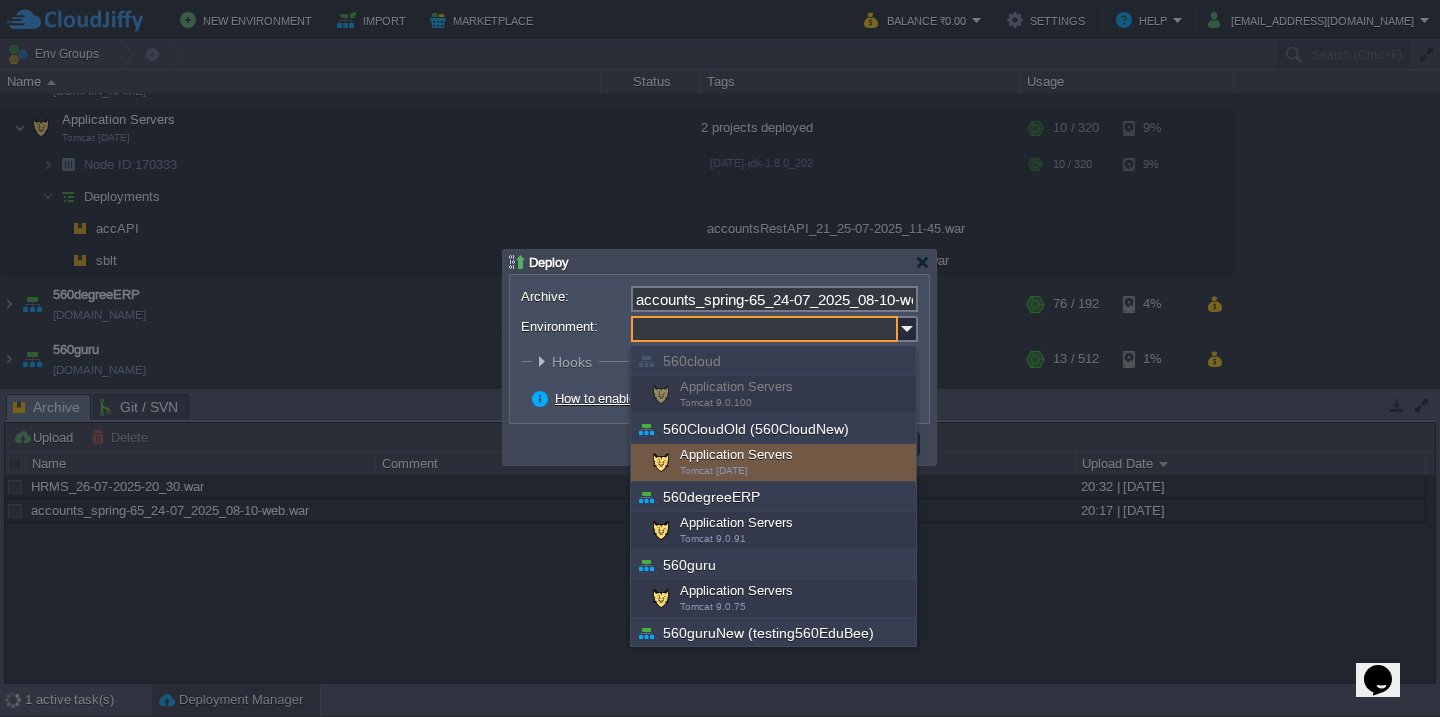 click on "Application Servers Tomcat [DATE]" at bounding box center (773, 463) 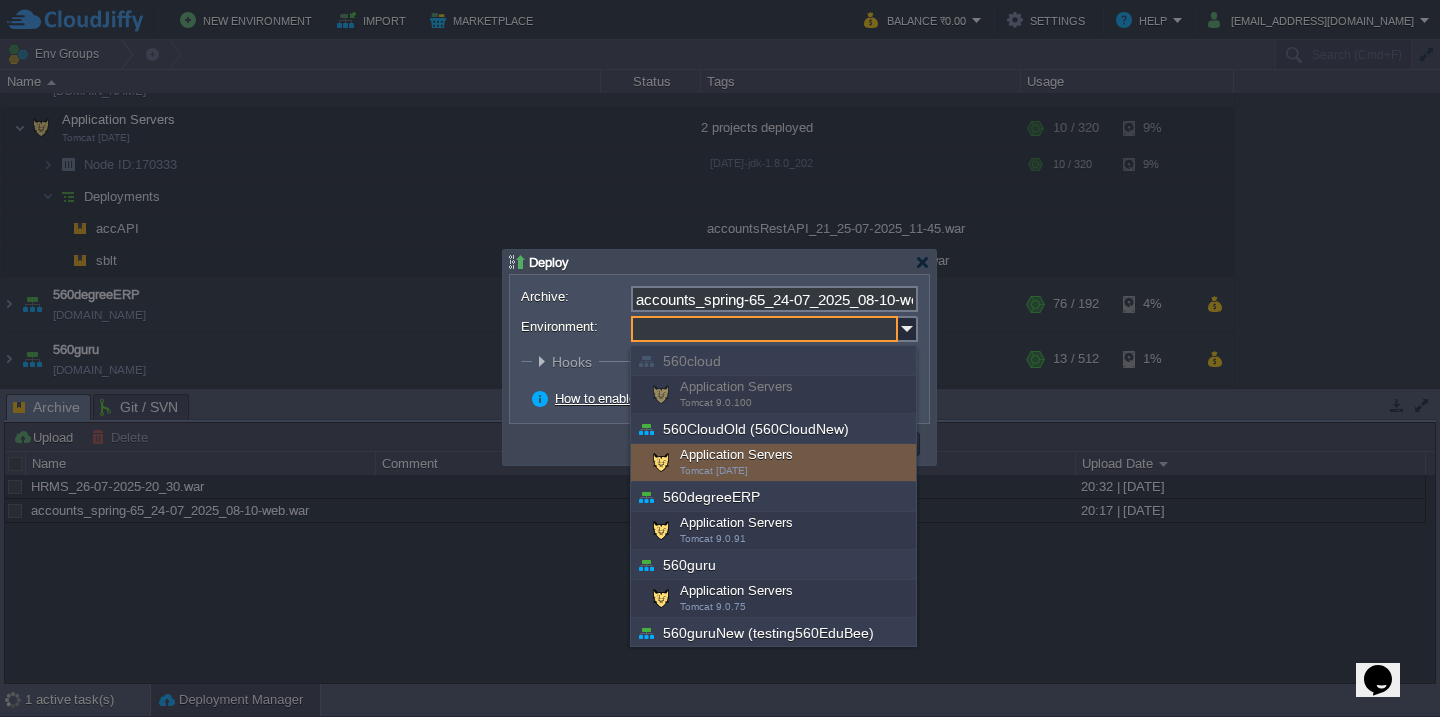 type on "Application Servers (560CloudOld (560CloudNew))" 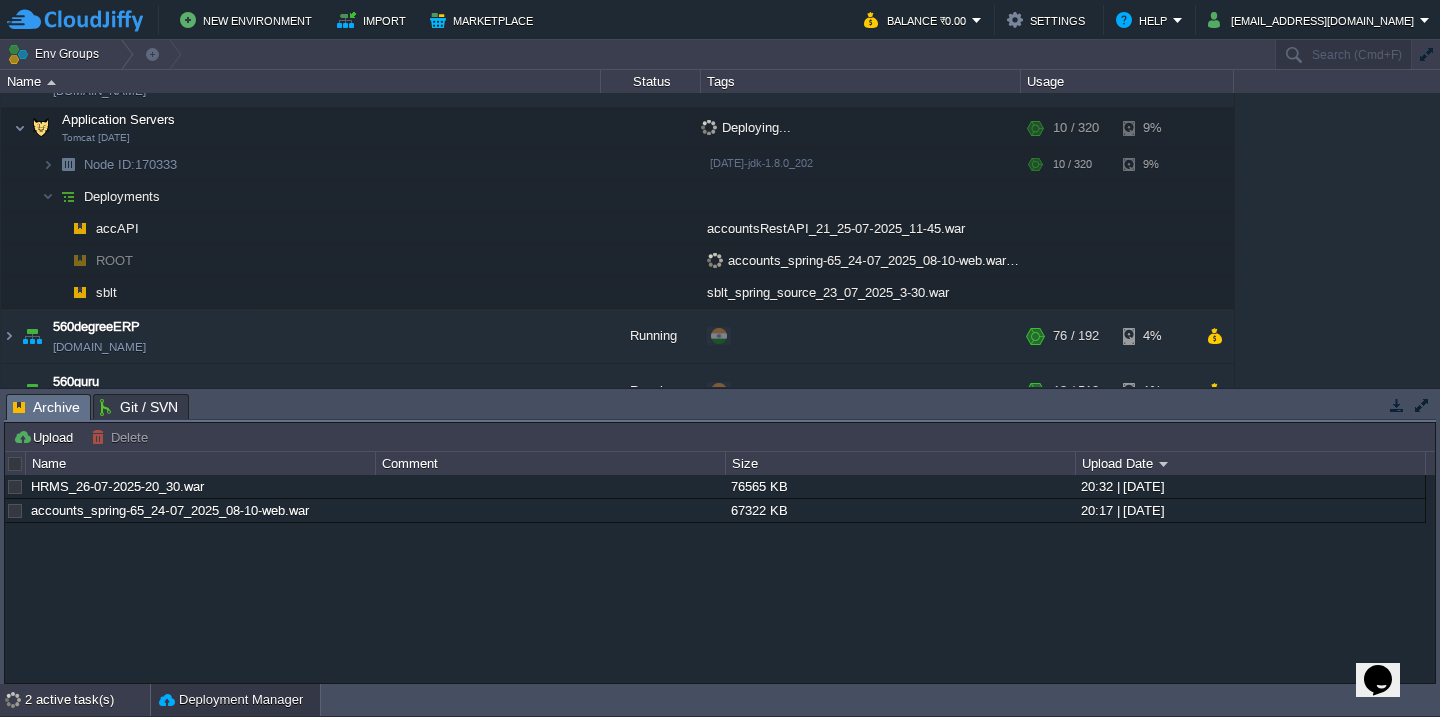 click on "2 active task(s)" at bounding box center [87, 700] 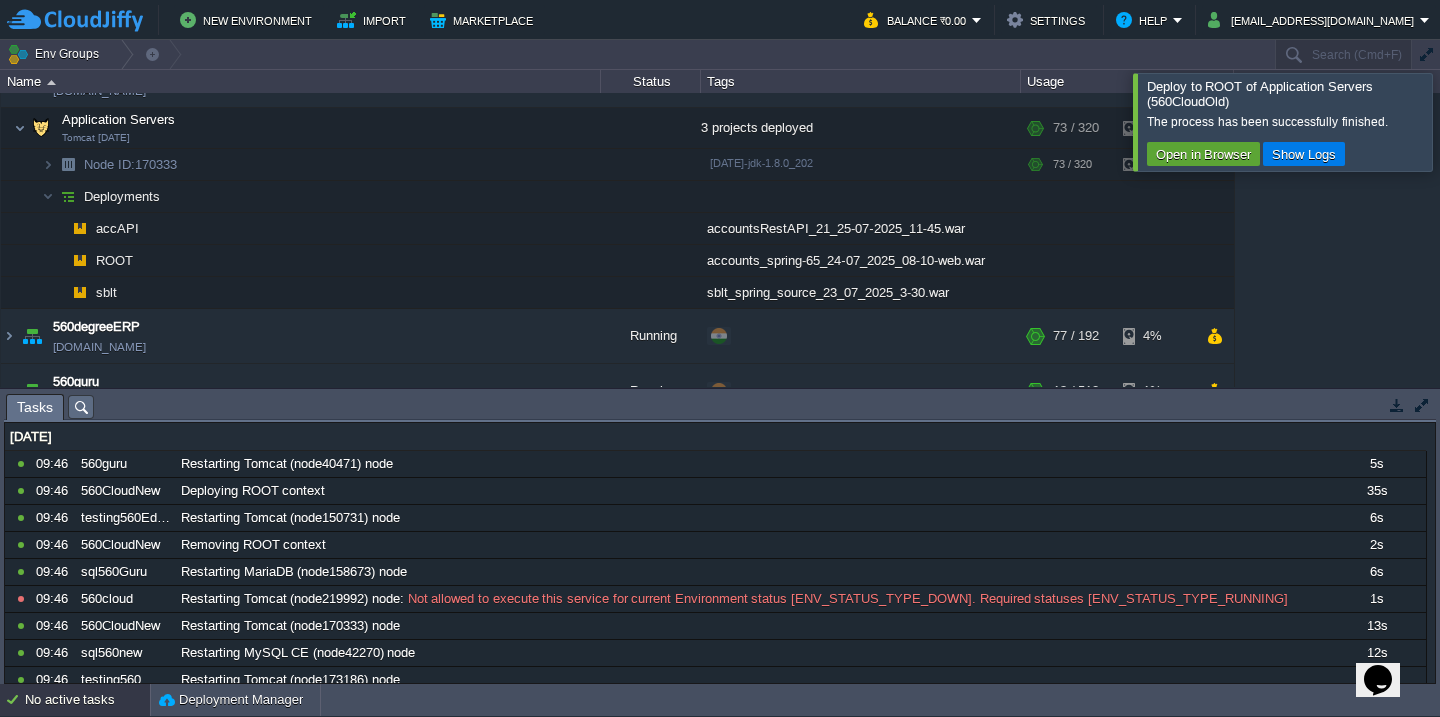 click at bounding box center (1464, 121) 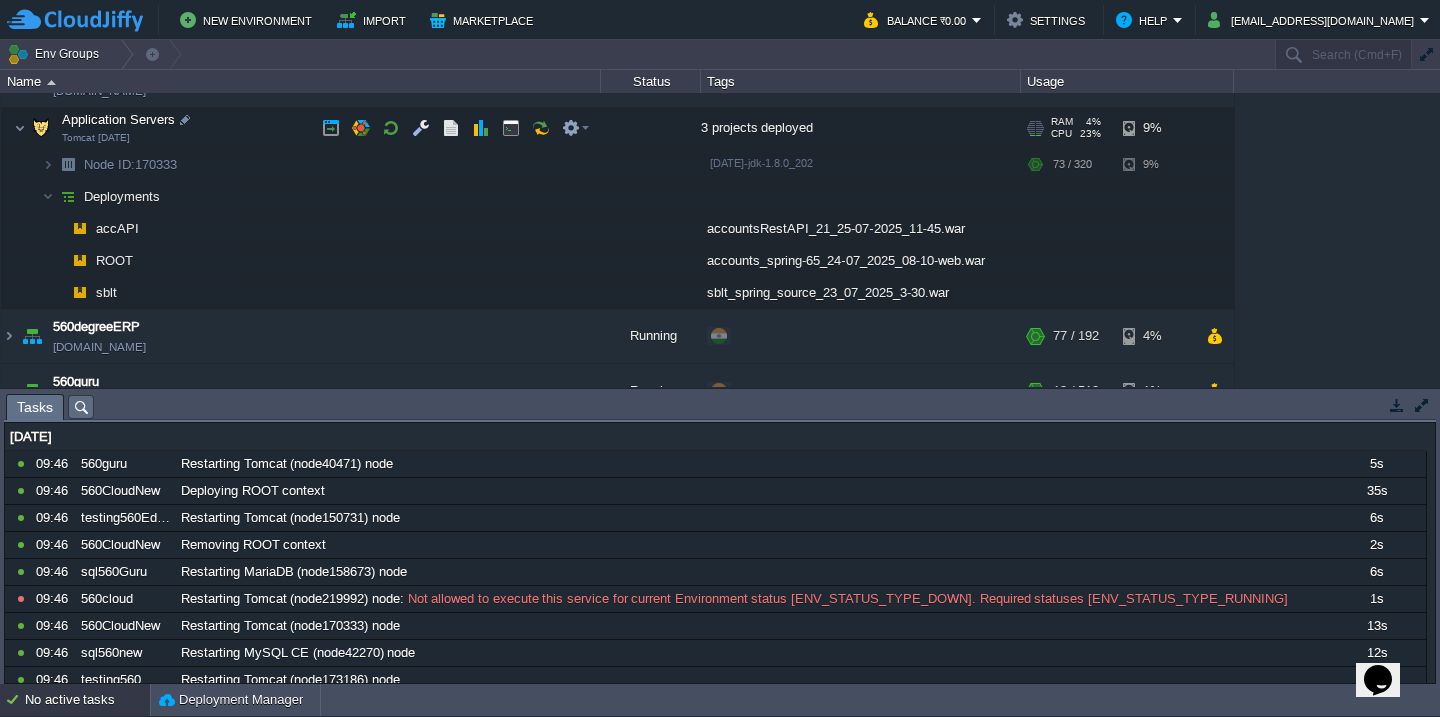click on "Application Servers Tomcat [DATE]" at bounding box center (301, 128) 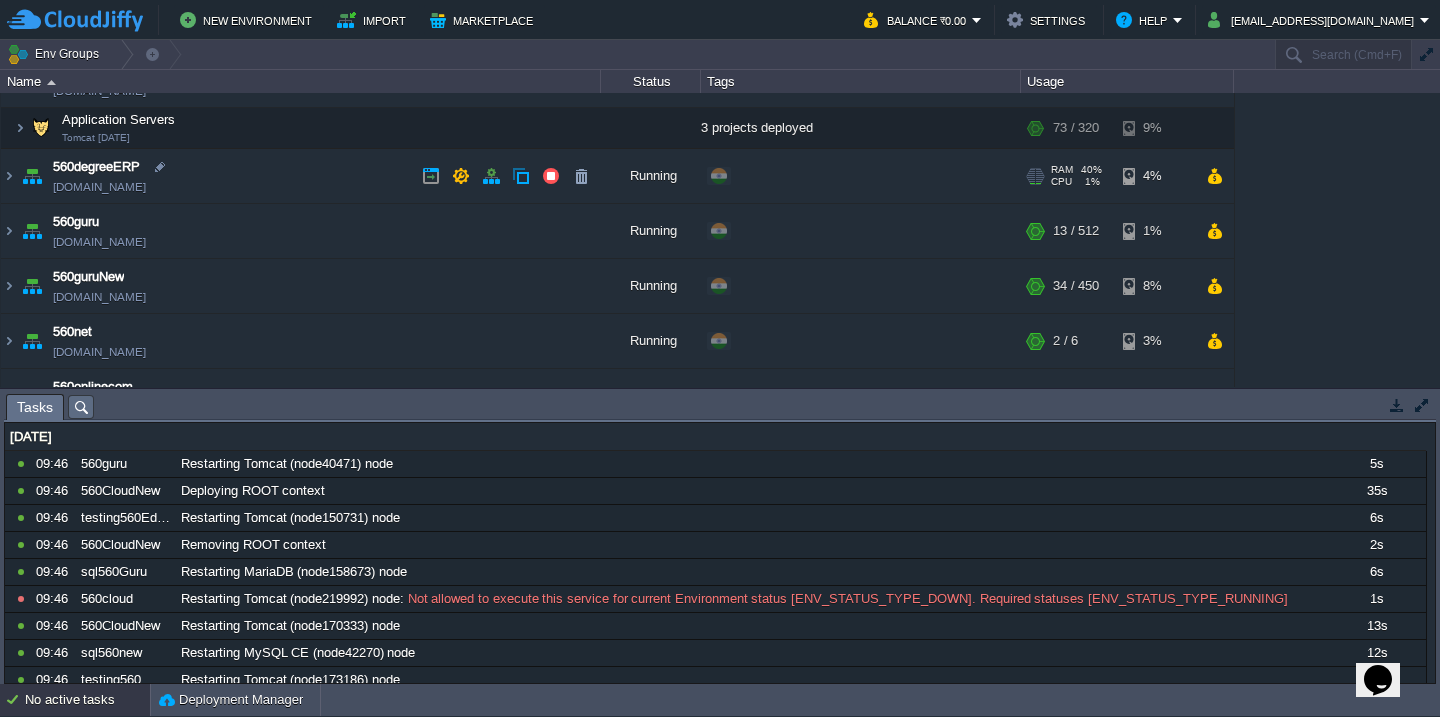 scroll, scrollTop: 0, scrollLeft: 0, axis: both 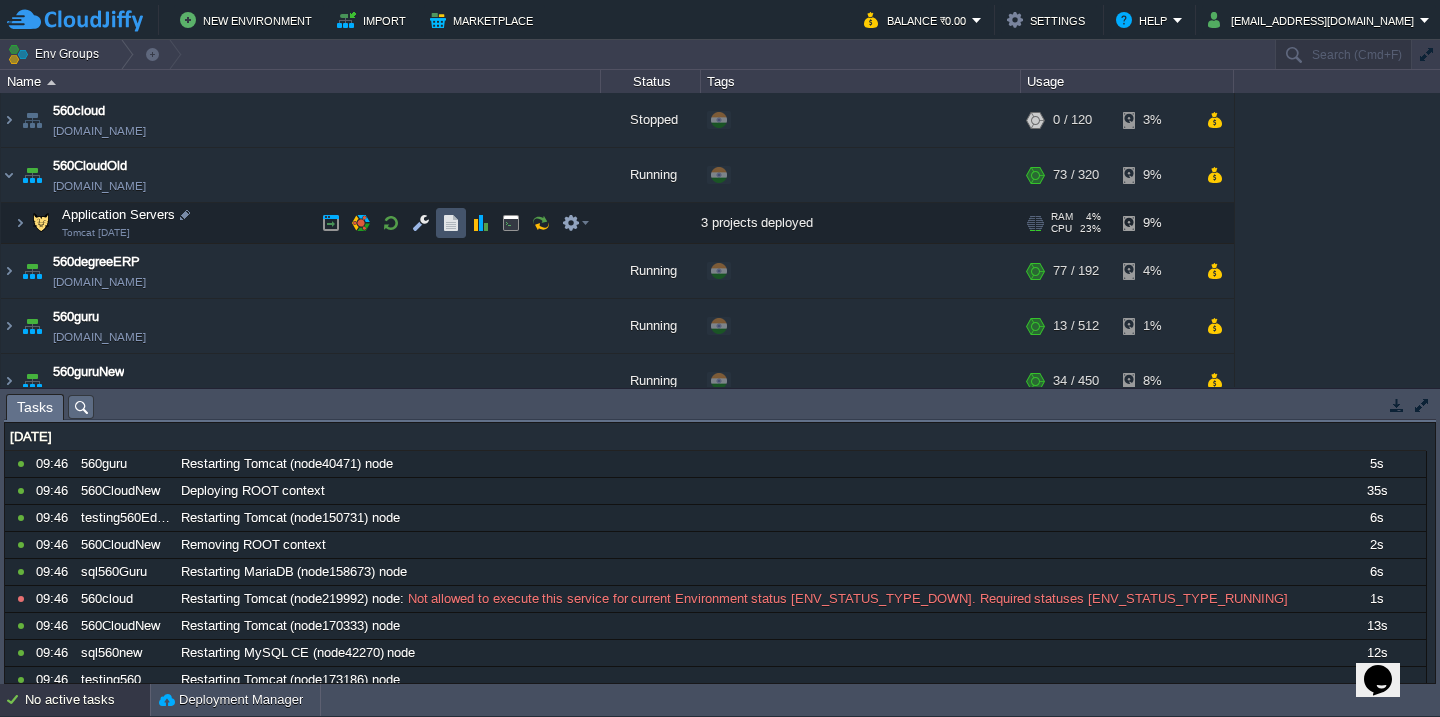 click at bounding box center (451, 223) 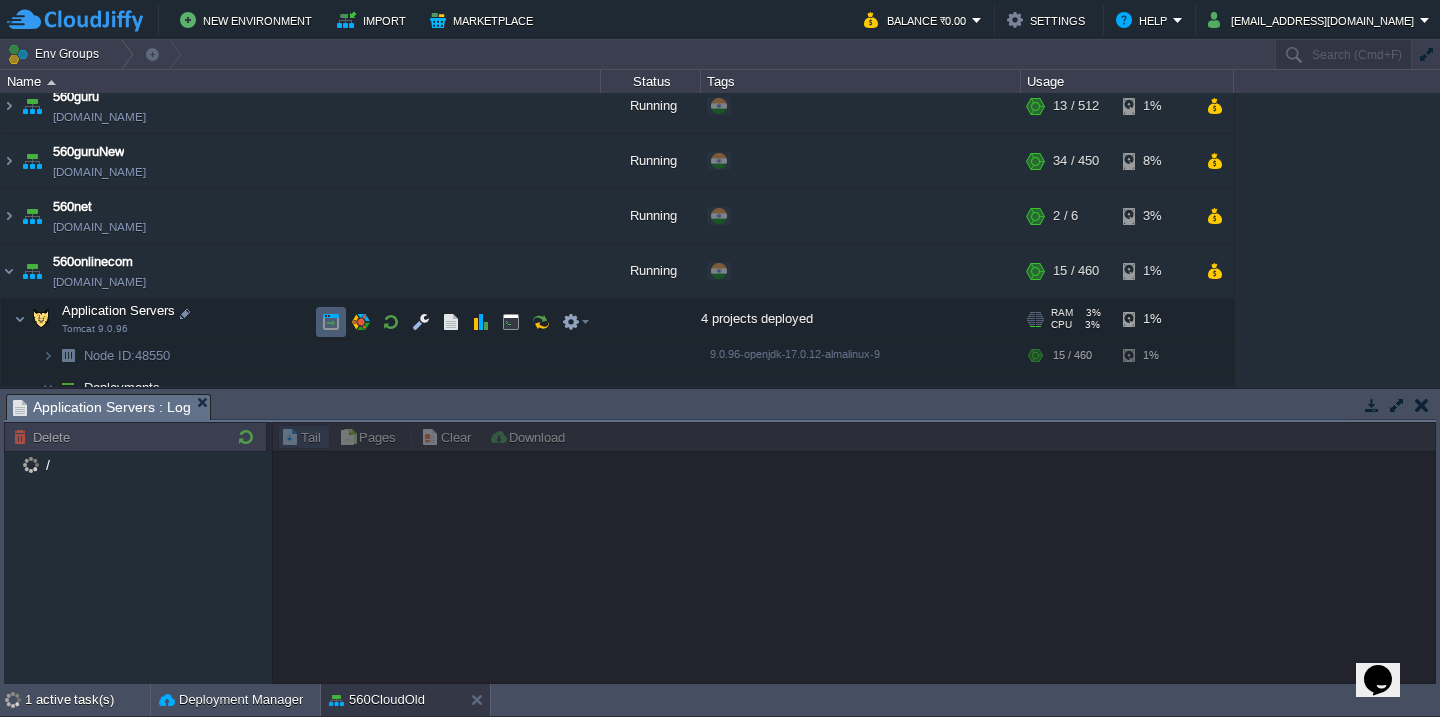 scroll, scrollTop: 218, scrollLeft: 0, axis: vertical 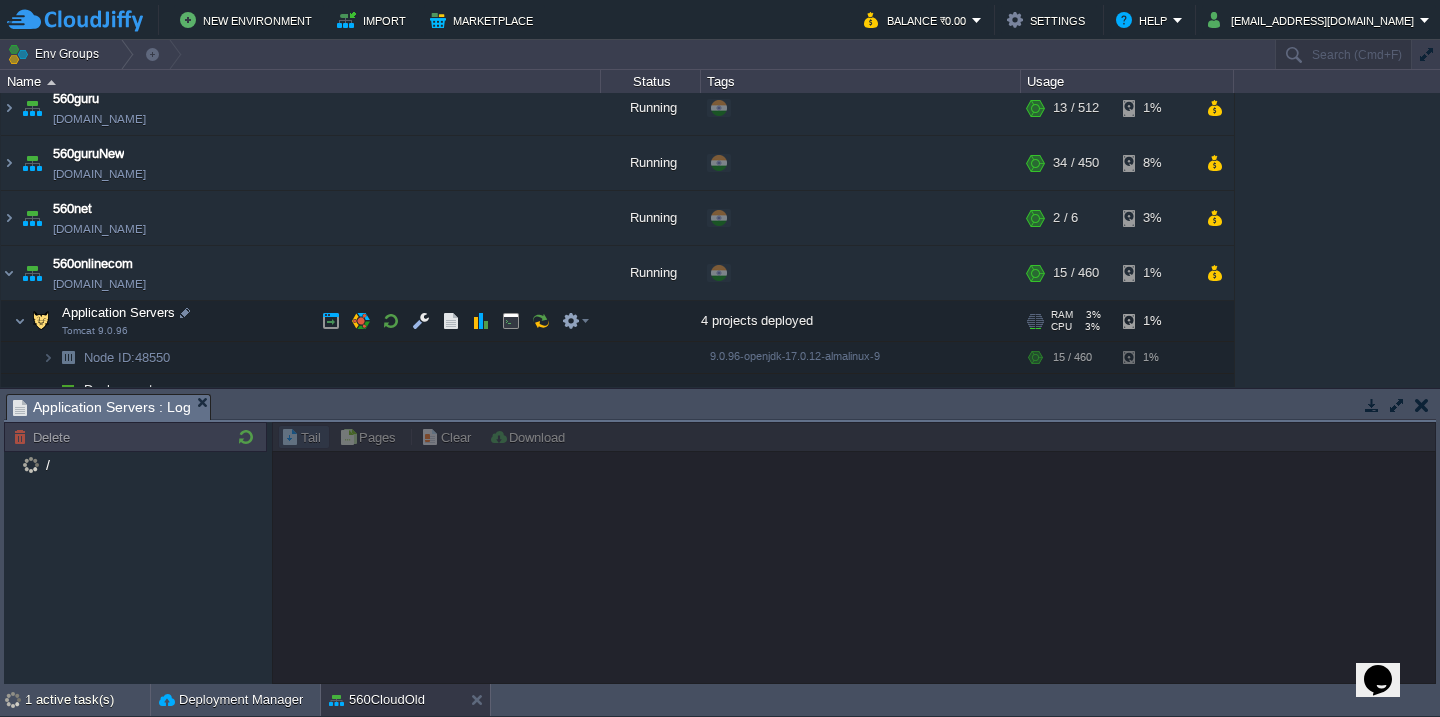 click on "Application Servers Tomcat 9.0.96" at bounding box center [301, 321] 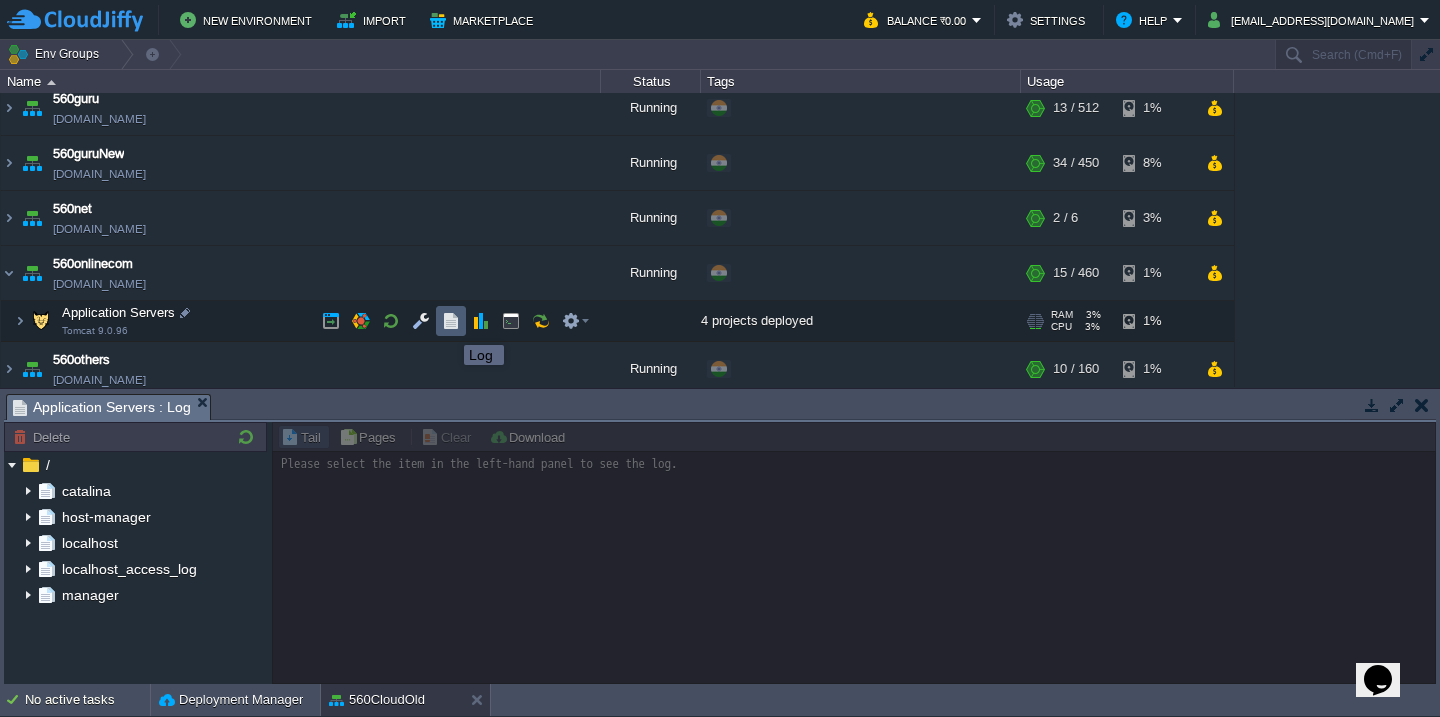 click at bounding box center [451, 321] 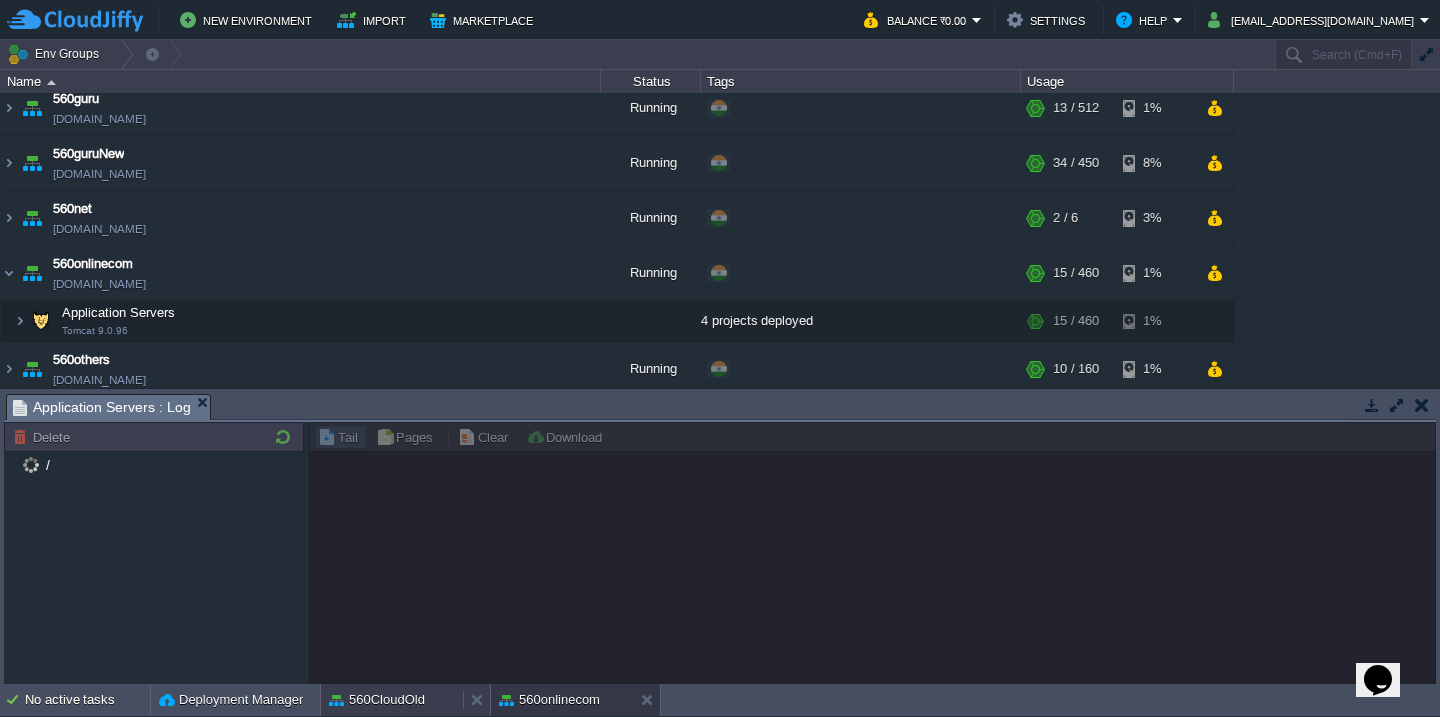 click on "560CloudOld" at bounding box center (377, 700) 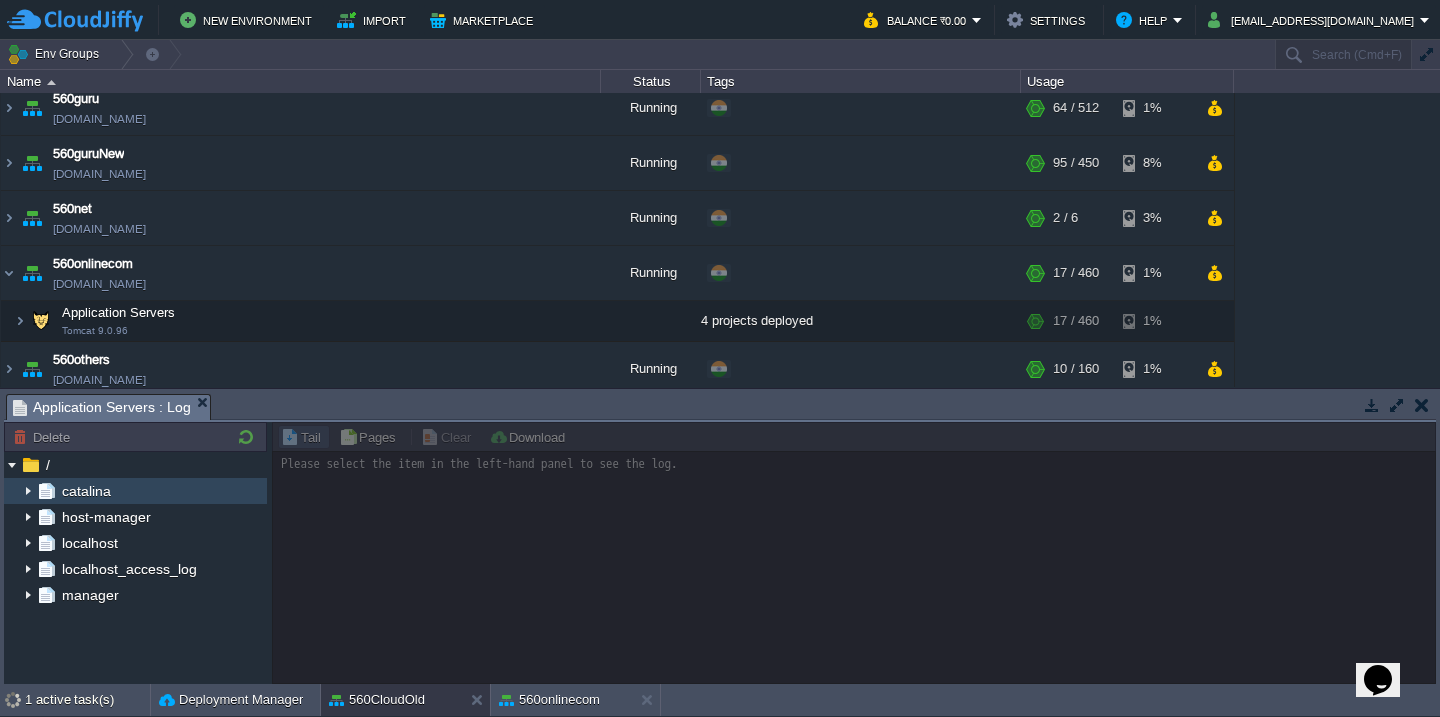click at bounding box center [28, 491] 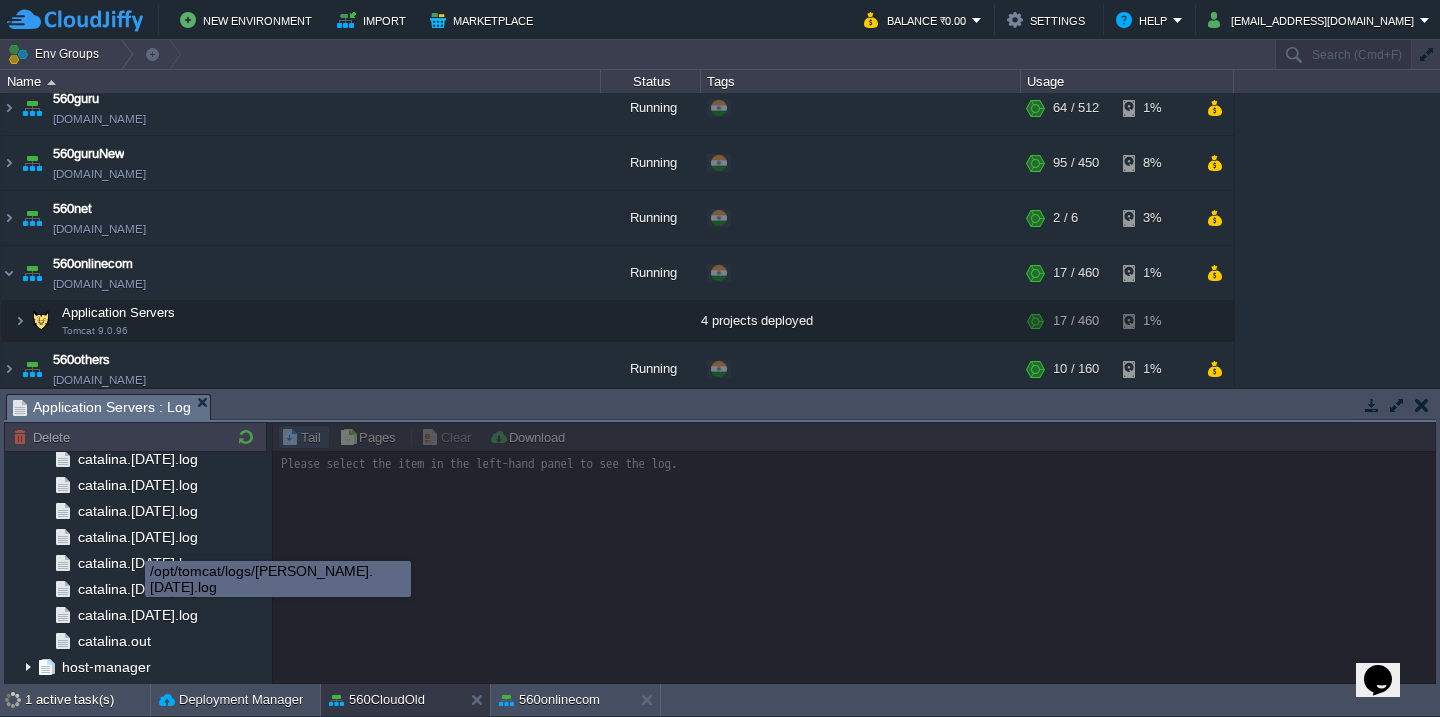 scroll, scrollTop: 2083, scrollLeft: 0, axis: vertical 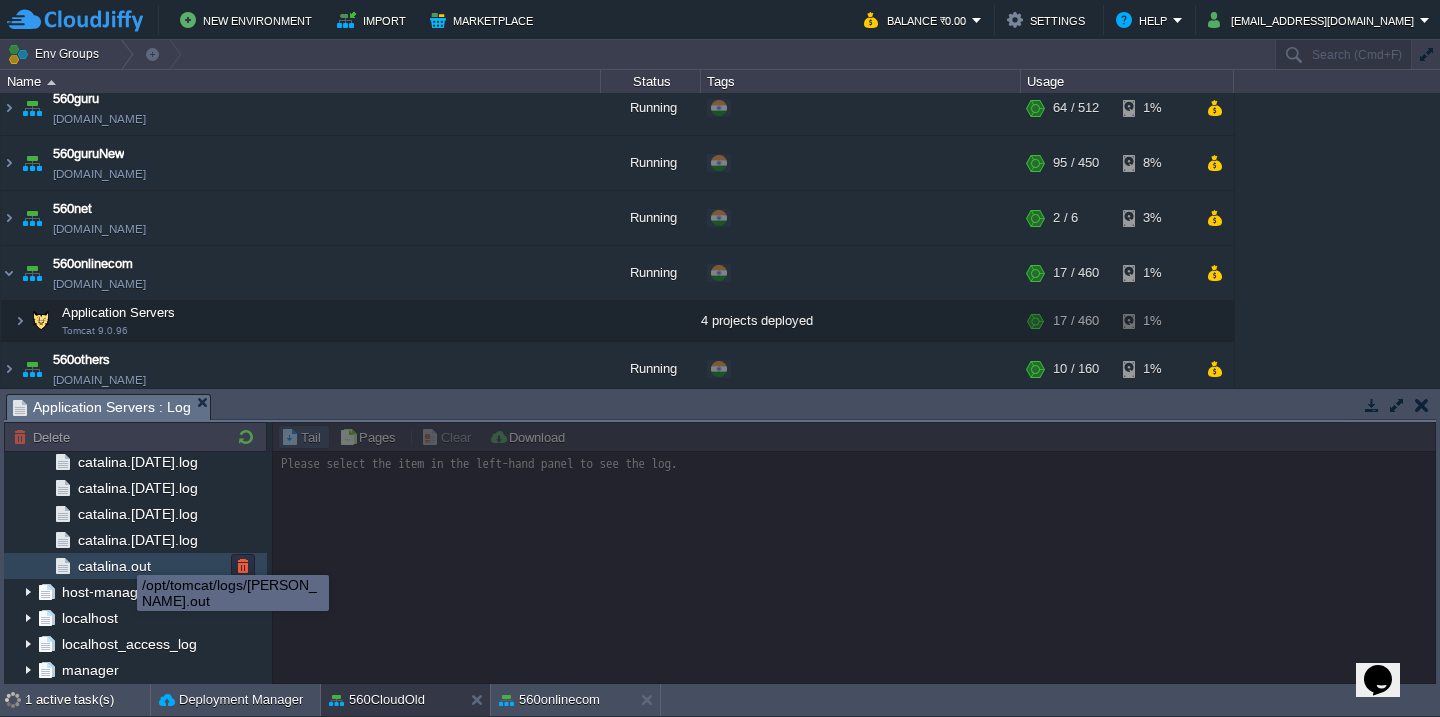 click on "catalina.out" at bounding box center [114, 566] 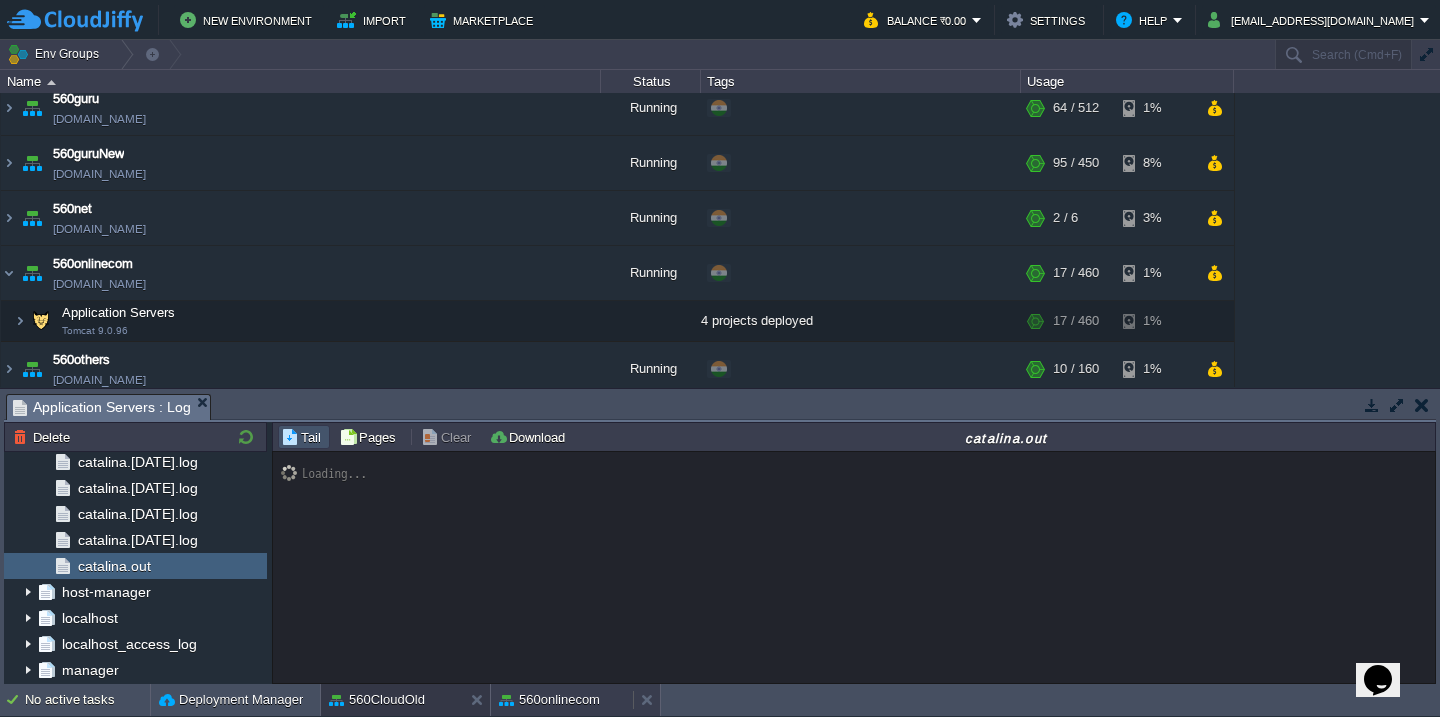click on "560onlinecom" at bounding box center (549, 700) 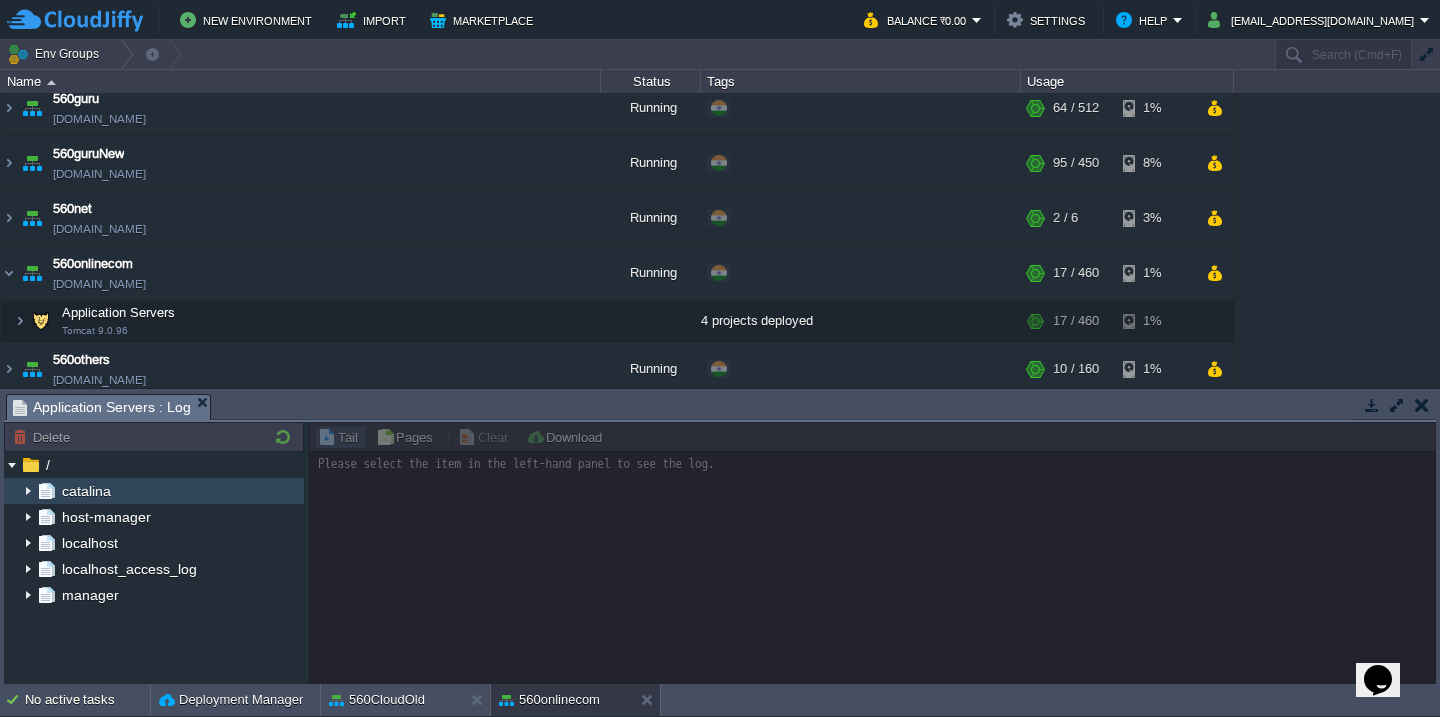 click at bounding box center (28, 491) 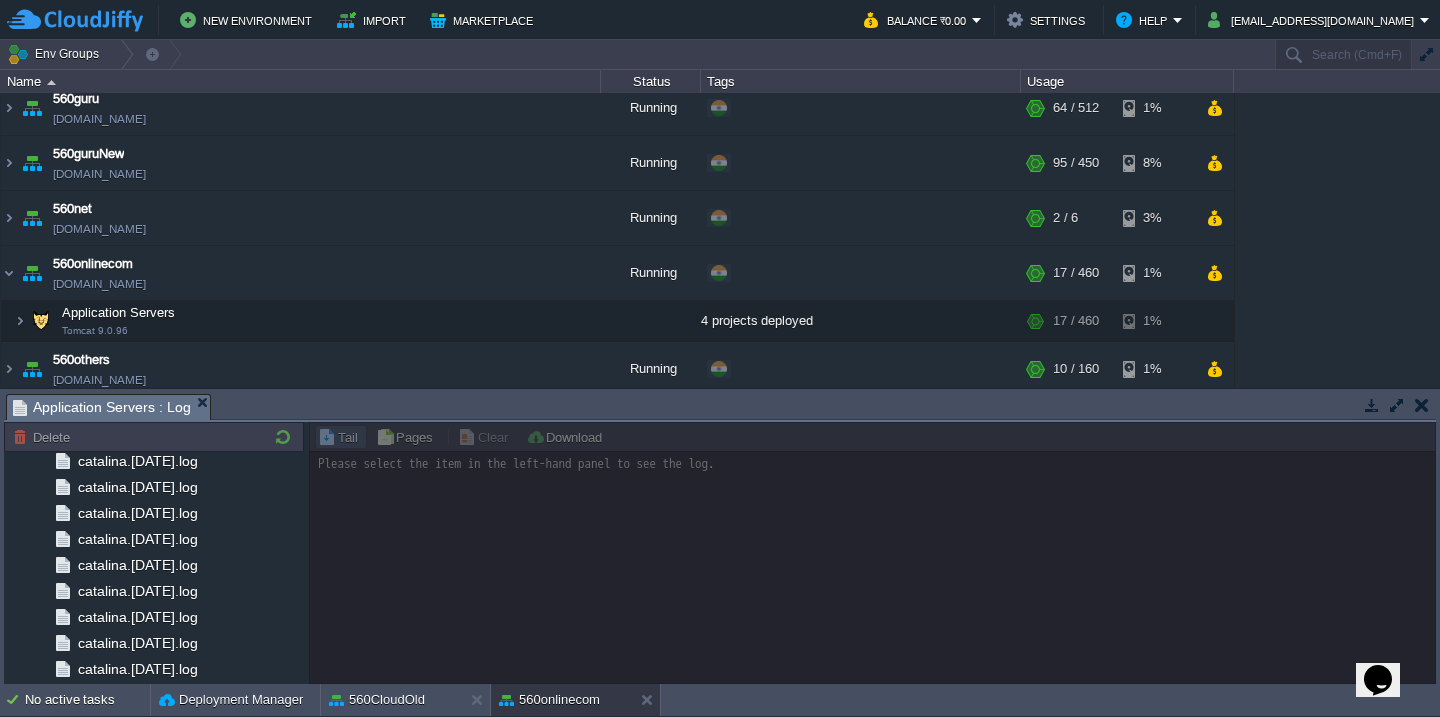 scroll, scrollTop: 2187, scrollLeft: 0, axis: vertical 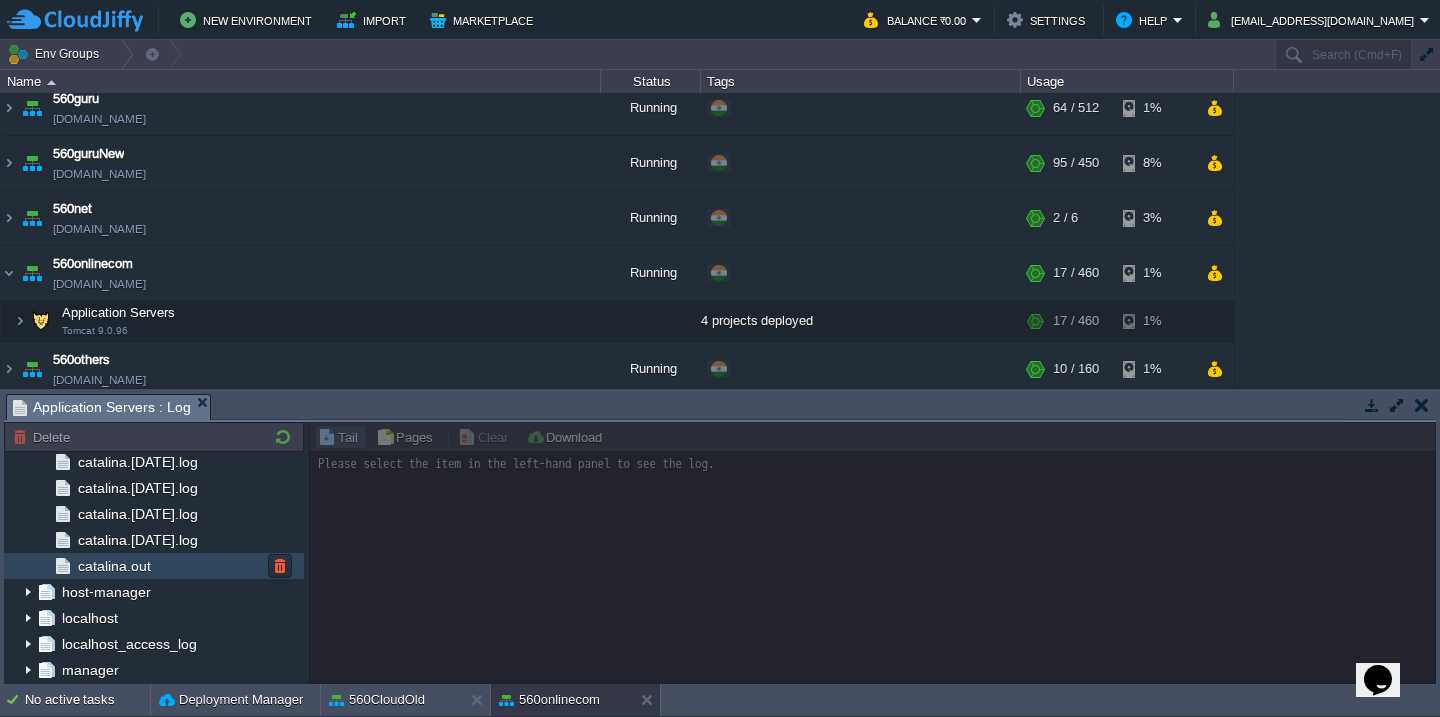 click on "catalina.out" at bounding box center [154, 566] 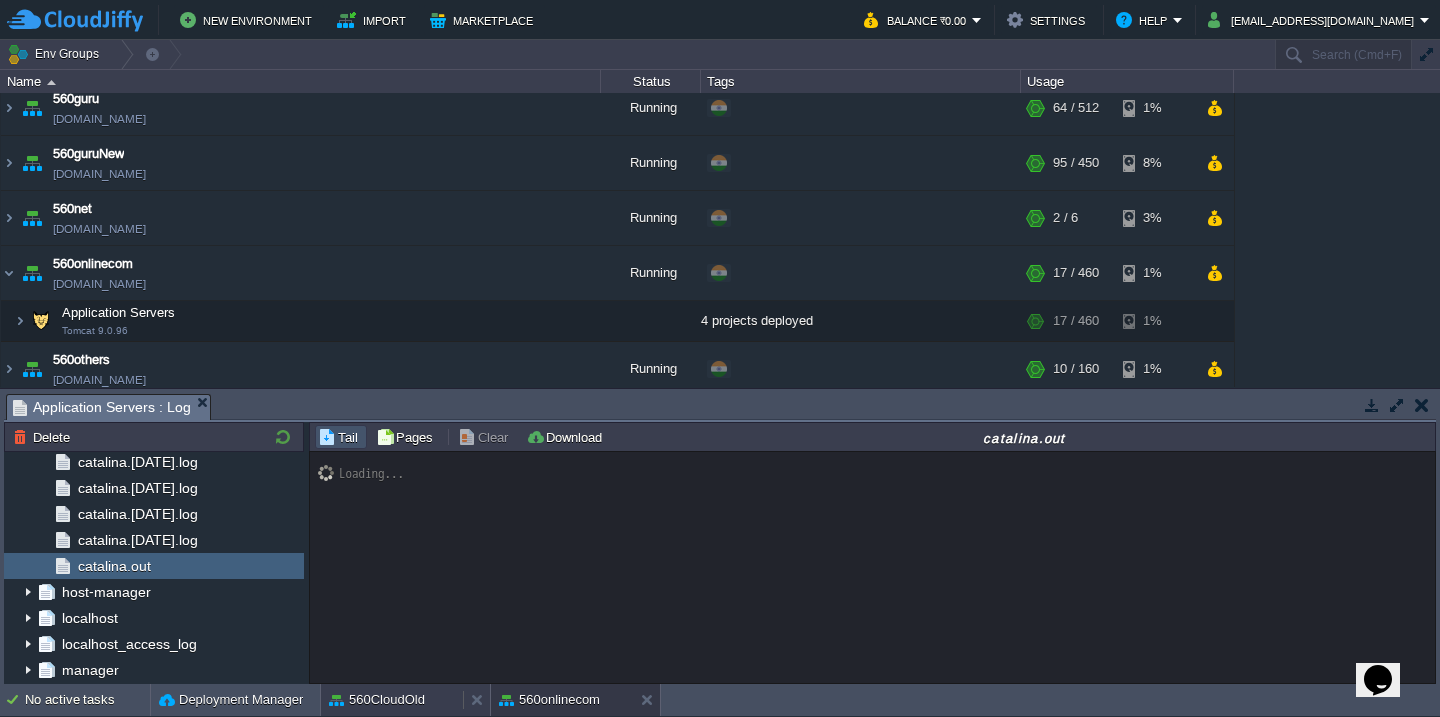 click on "560CloudOld" at bounding box center (377, 700) 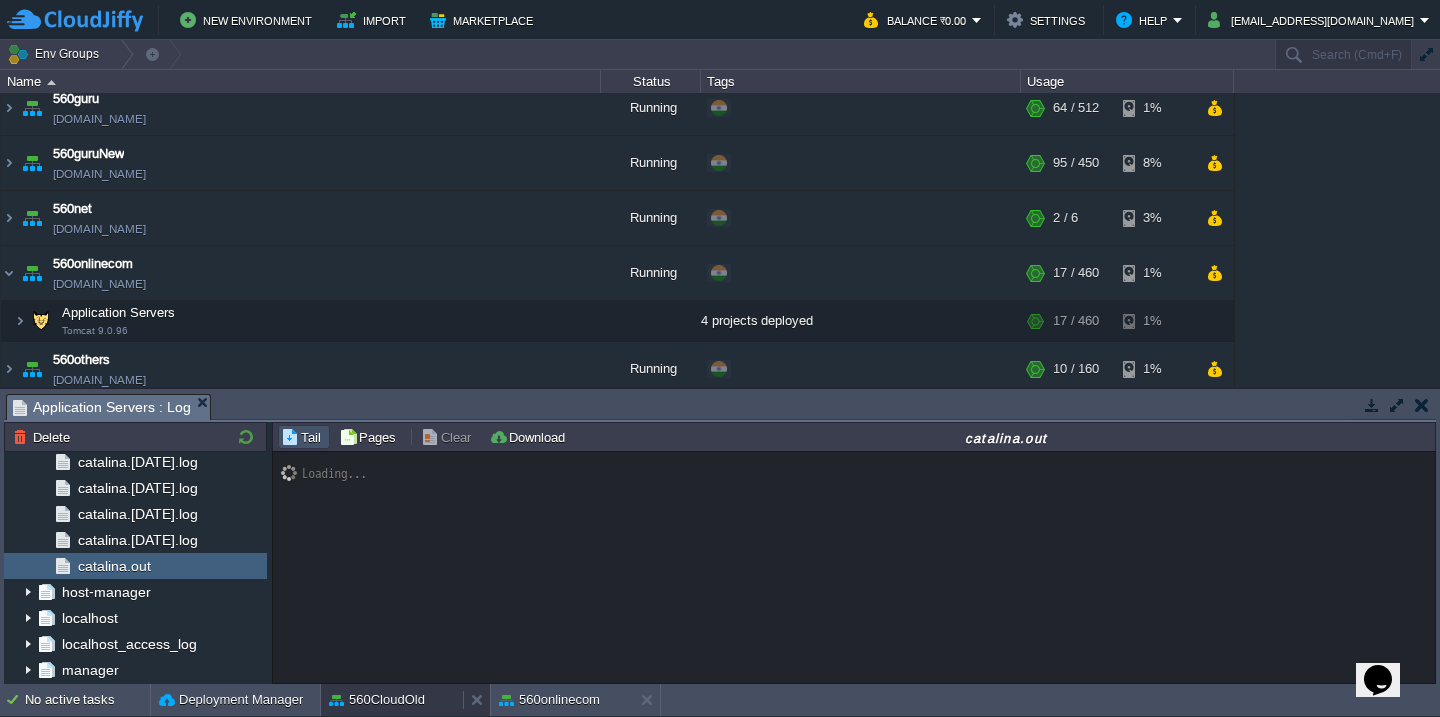 scroll, scrollTop: 52556, scrollLeft: 0, axis: vertical 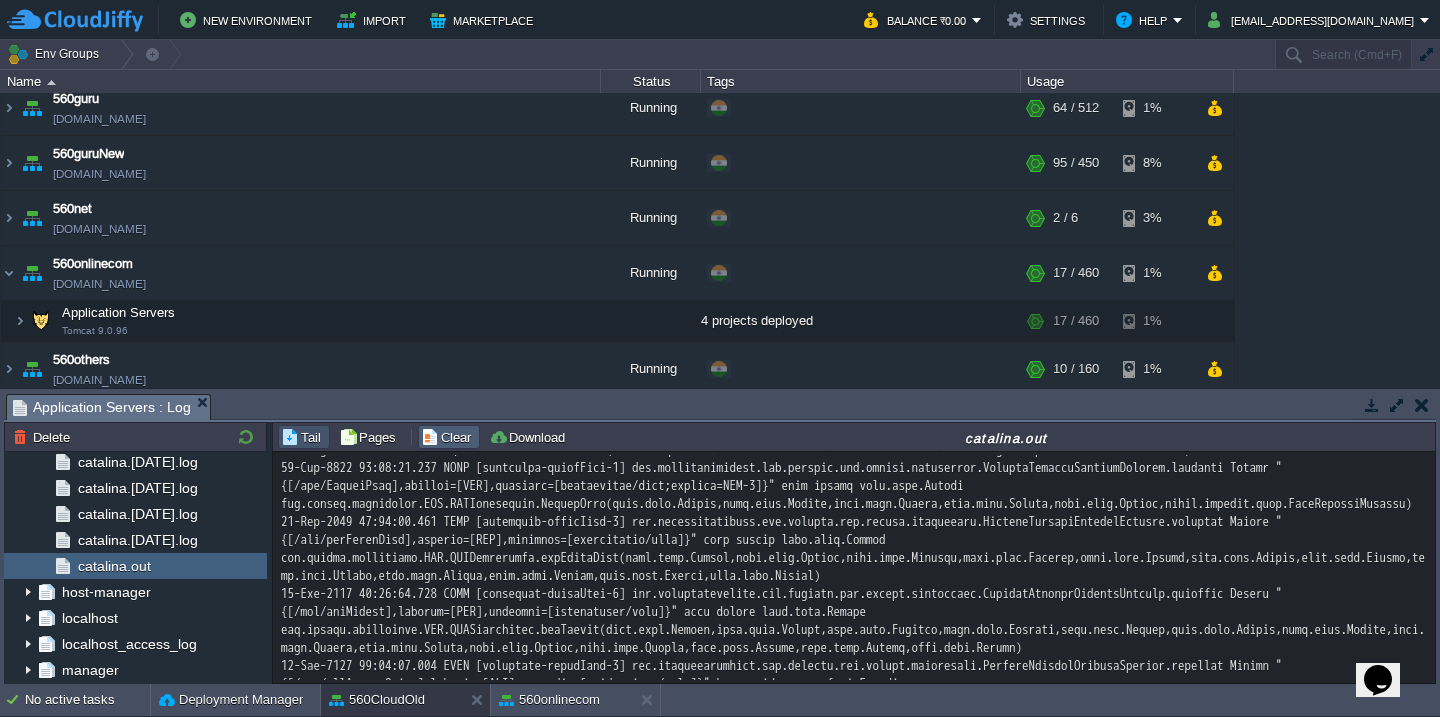 click on "Clear" at bounding box center (449, 437) 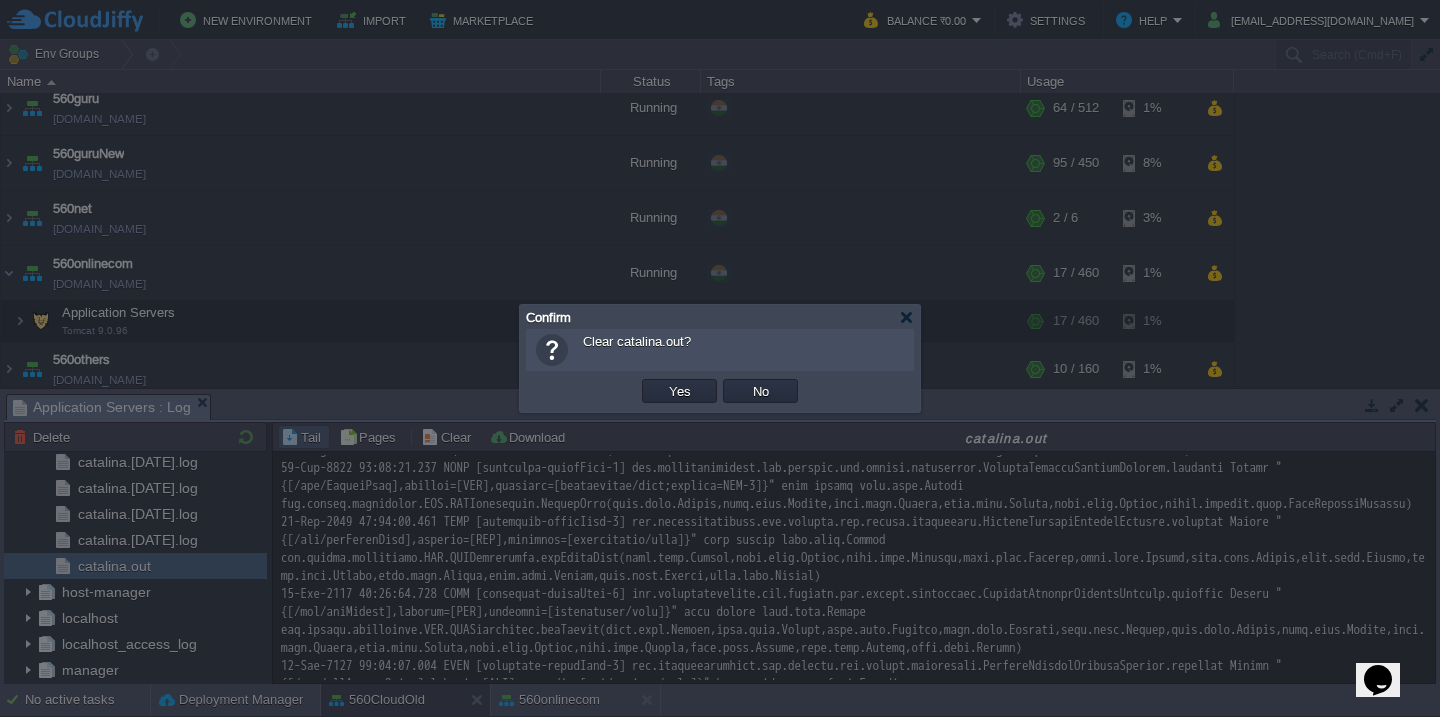 type 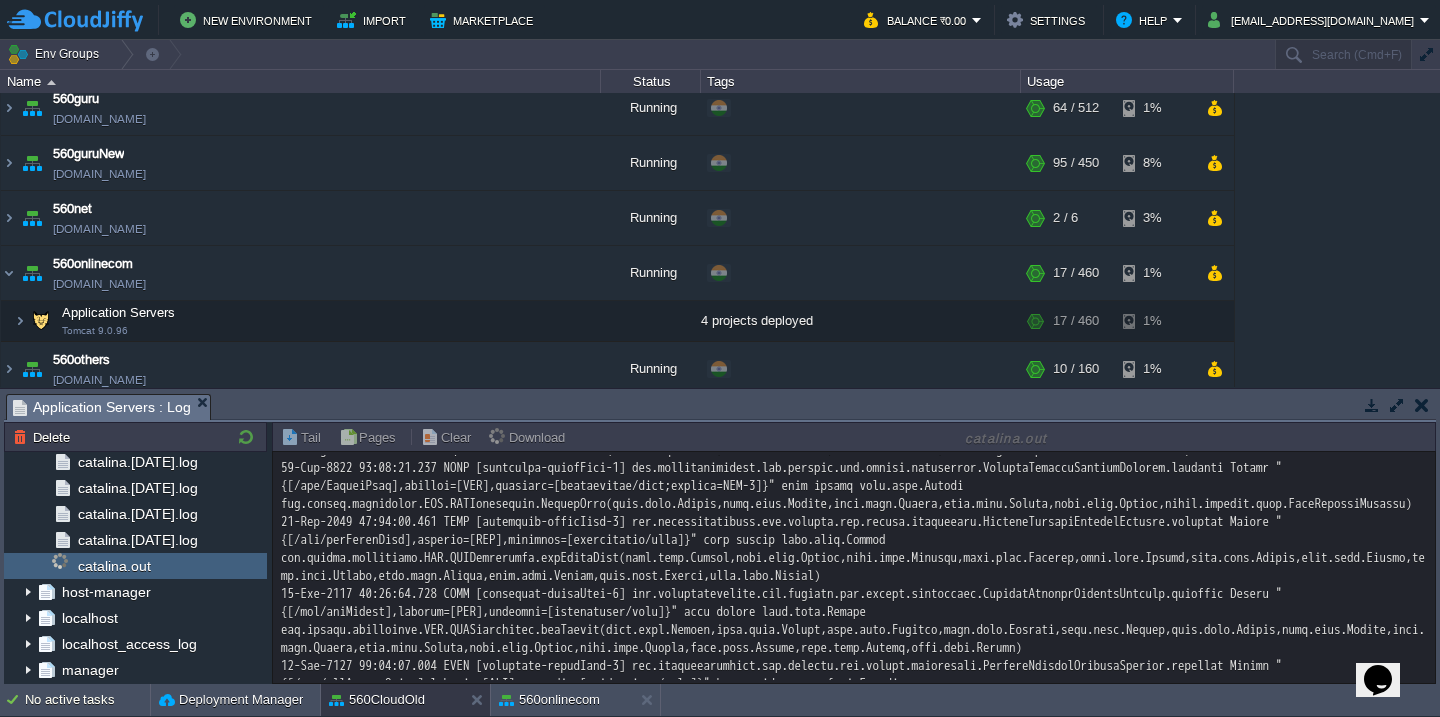 scroll, scrollTop: 0, scrollLeft: 0, axis: both 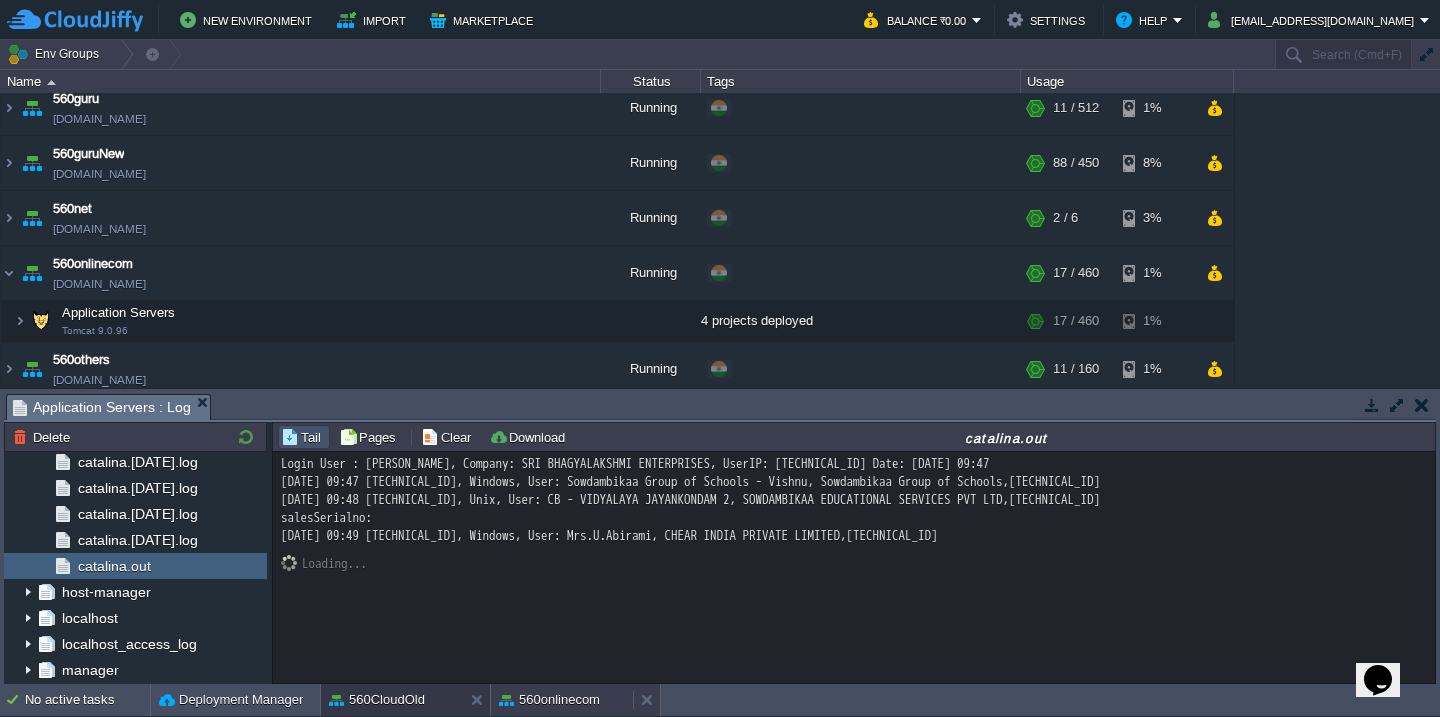 click on "560onlinecom" at bounding box center (549, 700) 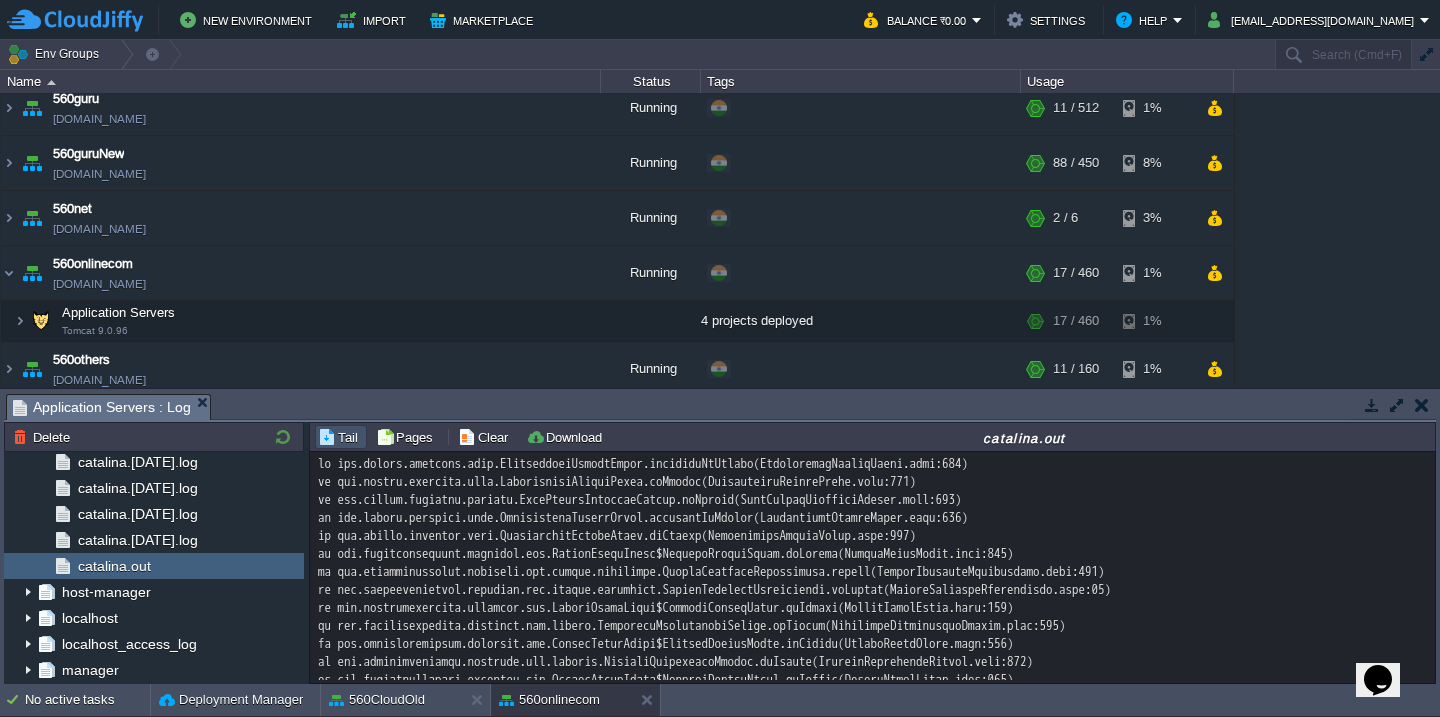 click at bounding box center (872, 23252) 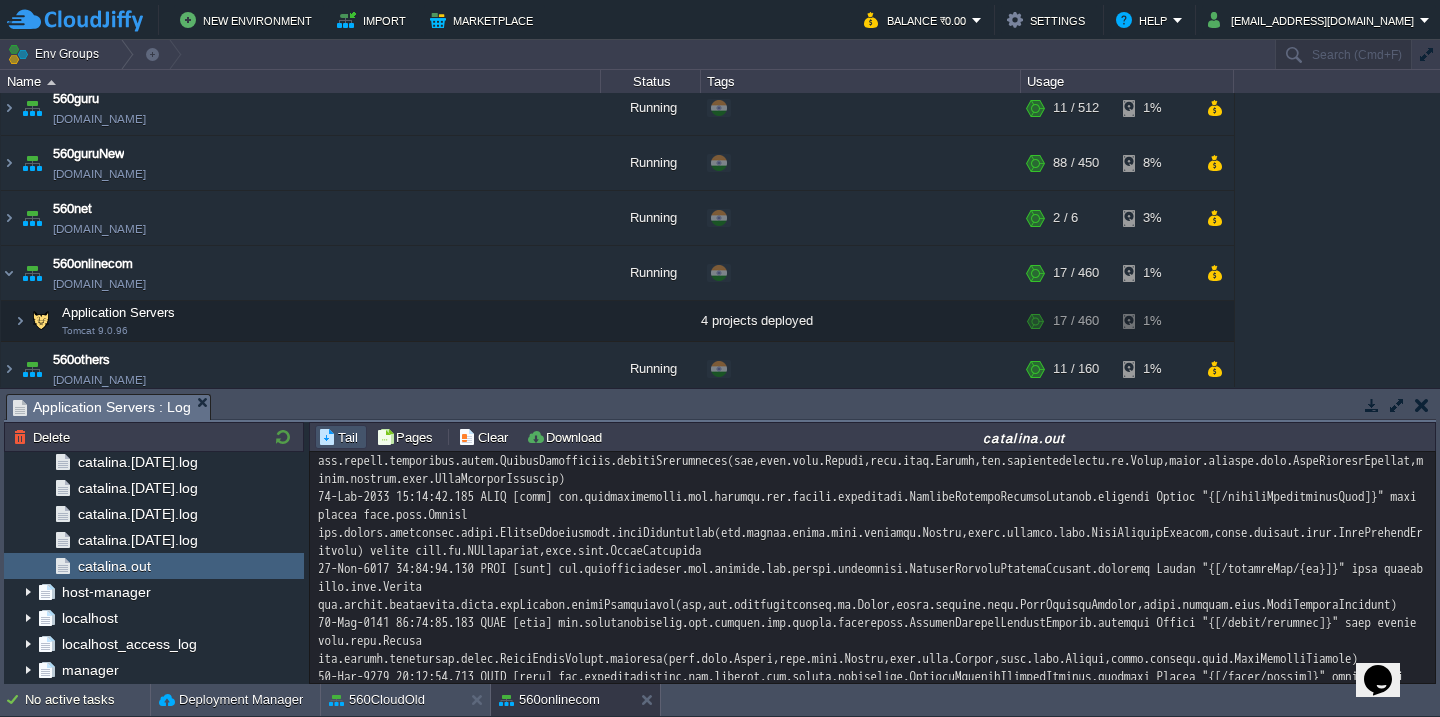 scroll, scrollTop: 43031, scrollLeft: 0, axis: vertical 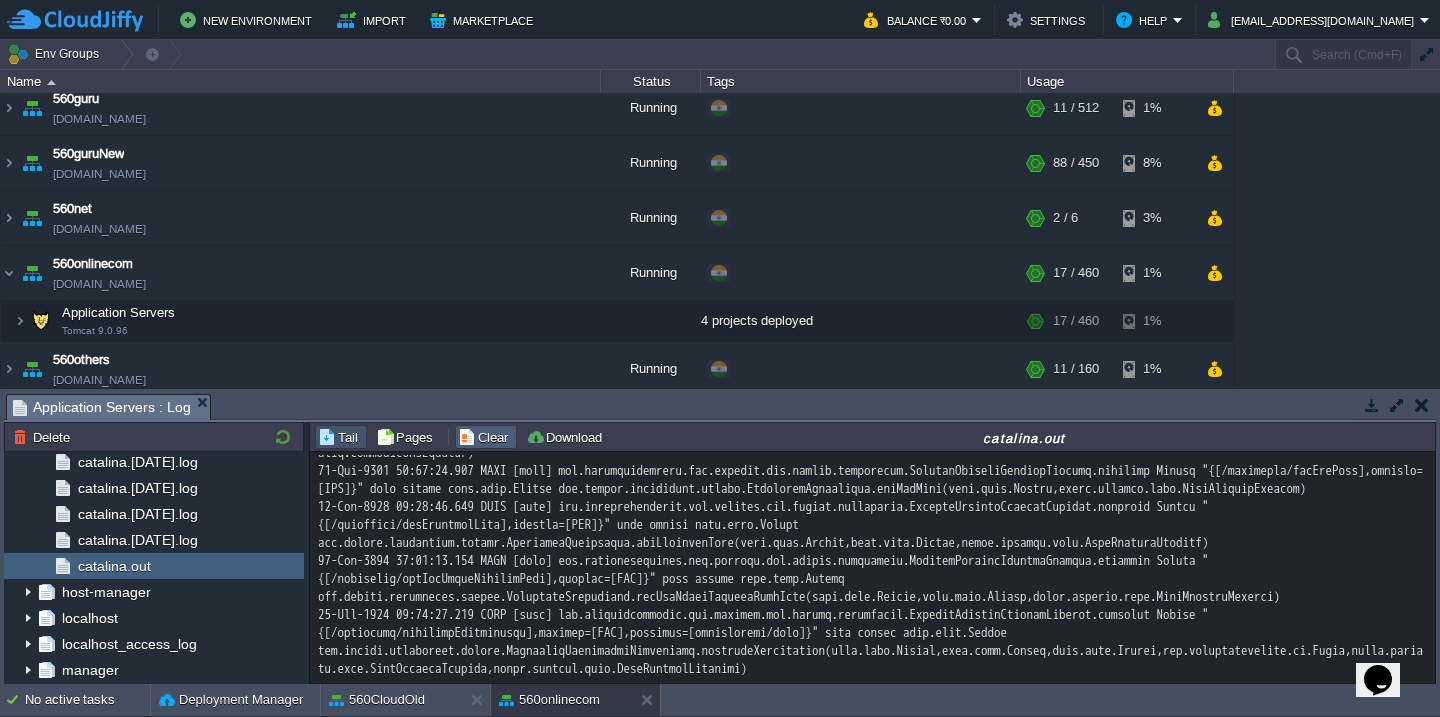 click on "Clear" at bounding box center (486, 437) 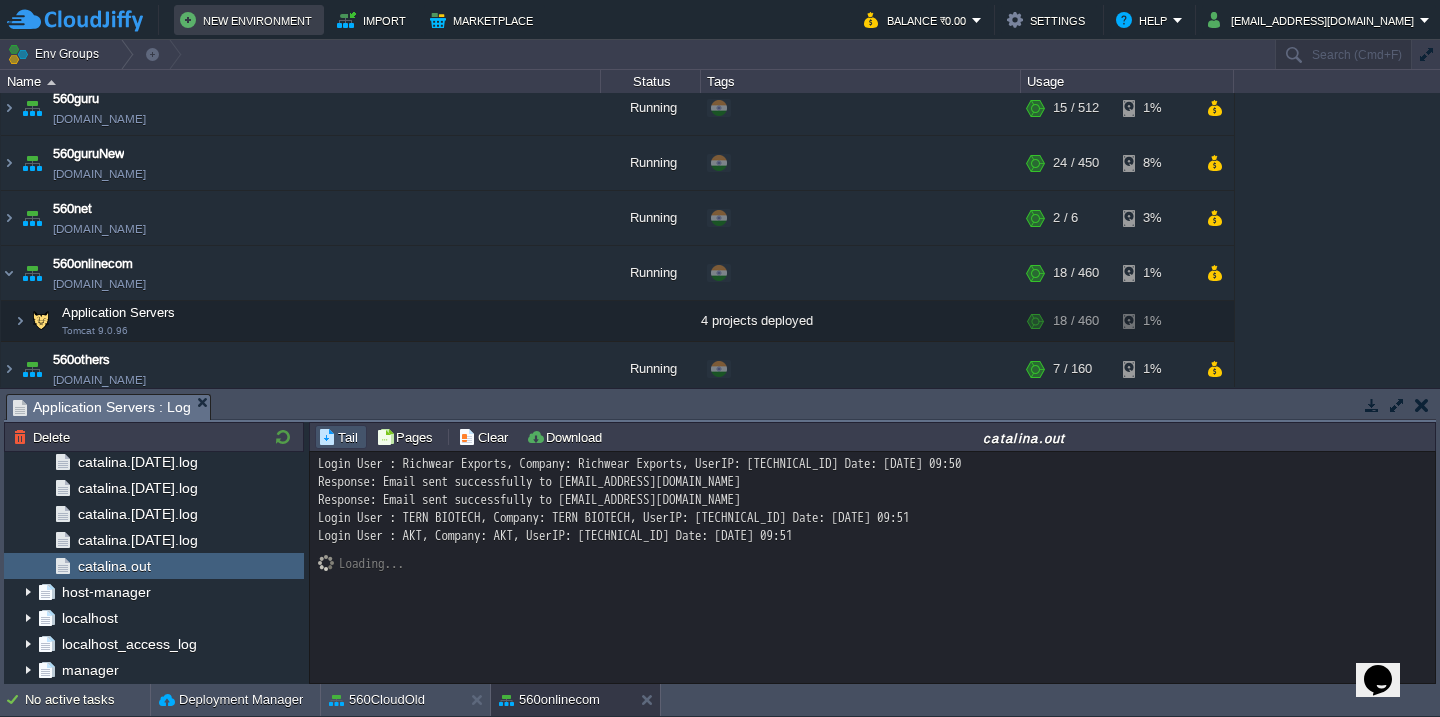 scroll, scrollTop: 0, scrollLeft: 0, axis: both 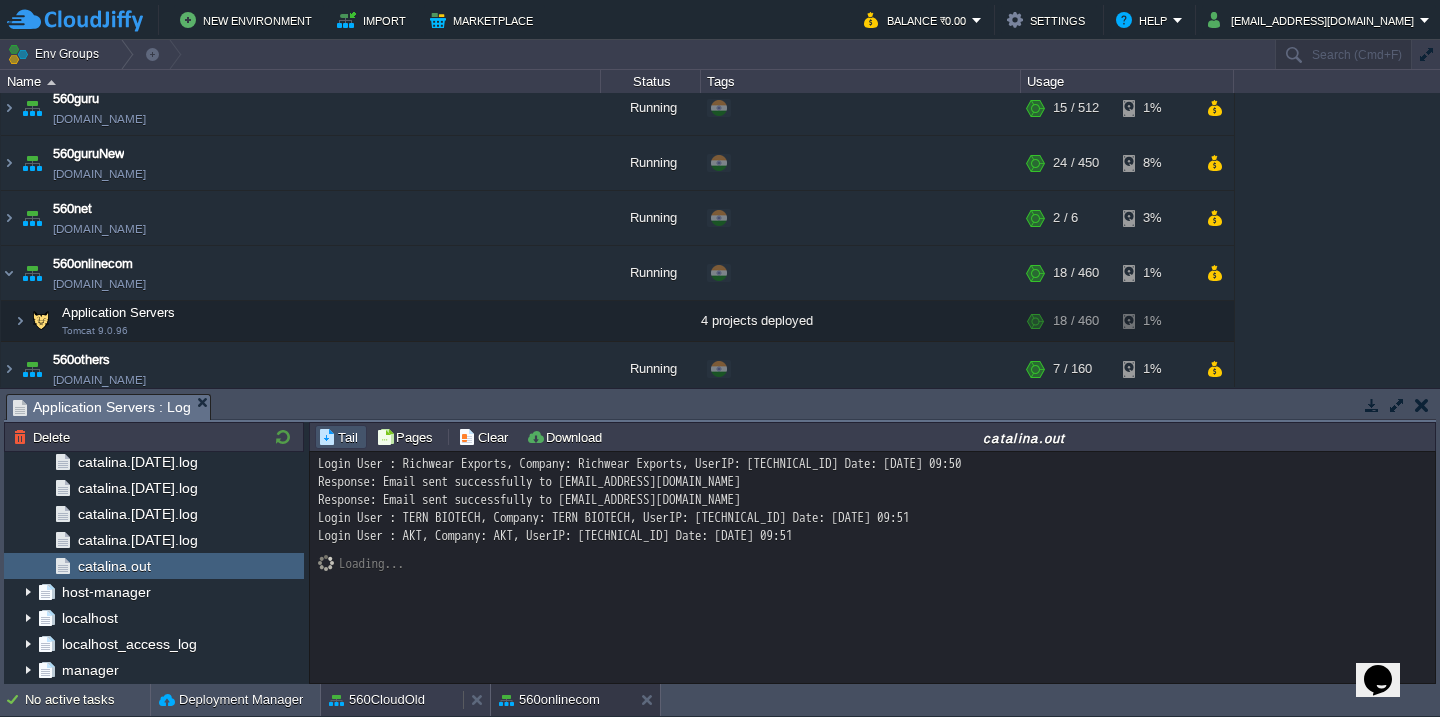 click on "560CloudOld" at bounding box center [377, 700] 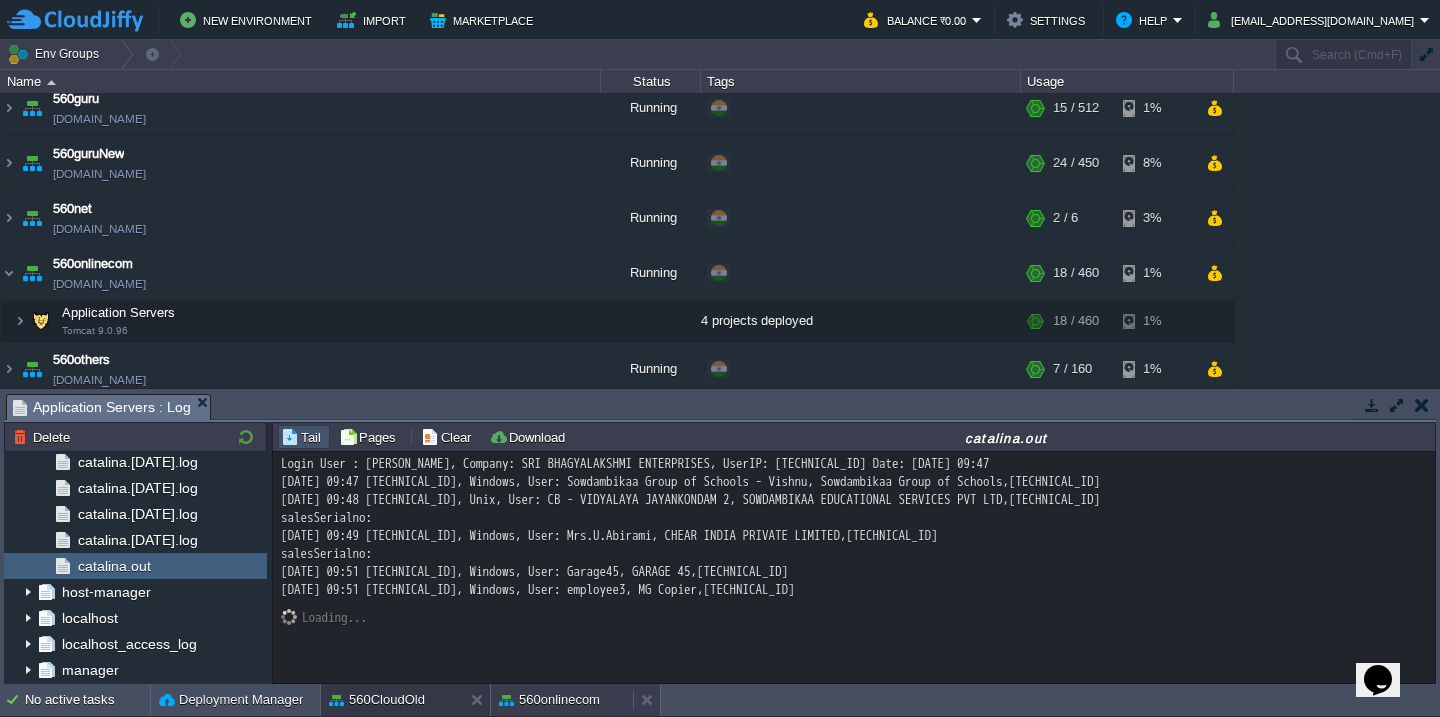 click on "560onlinecom" at bounding box center [549, 700] 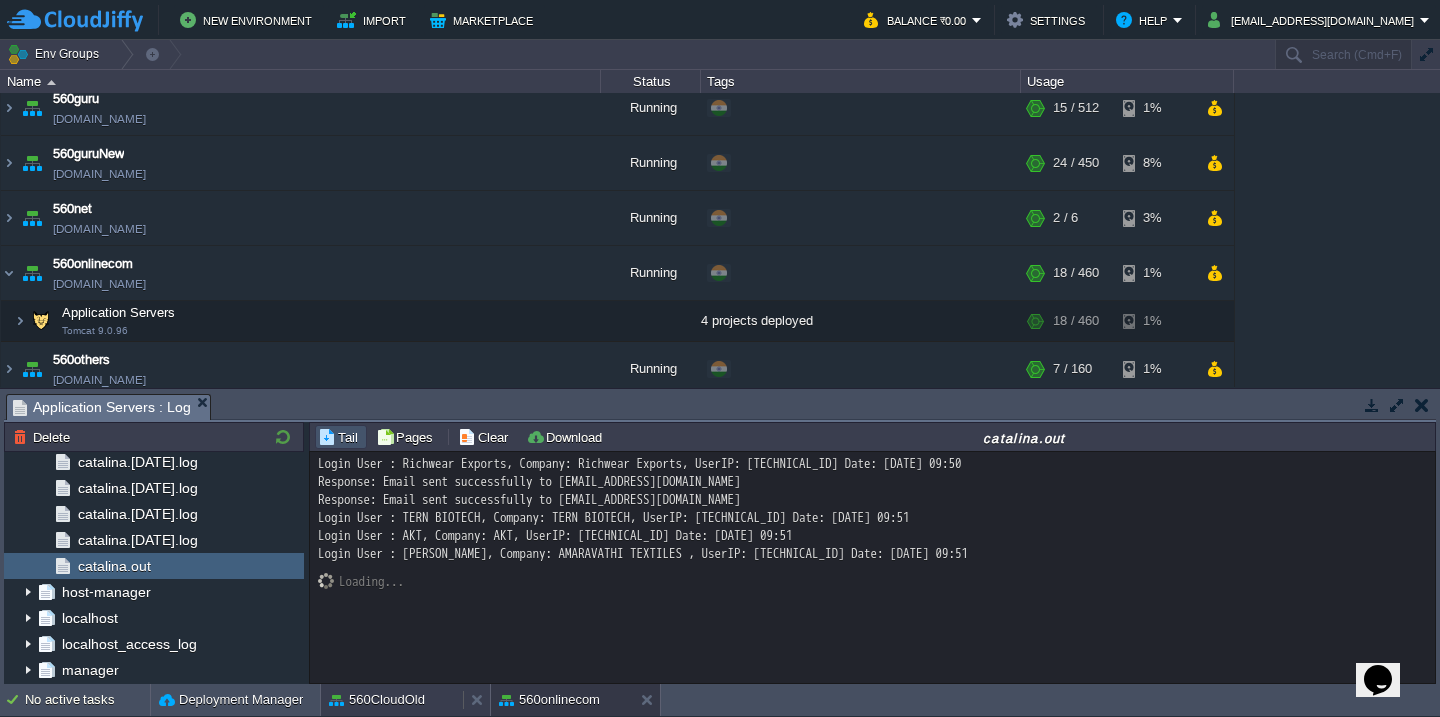 click on "560CloudOld" at bounding box center (377, 700) 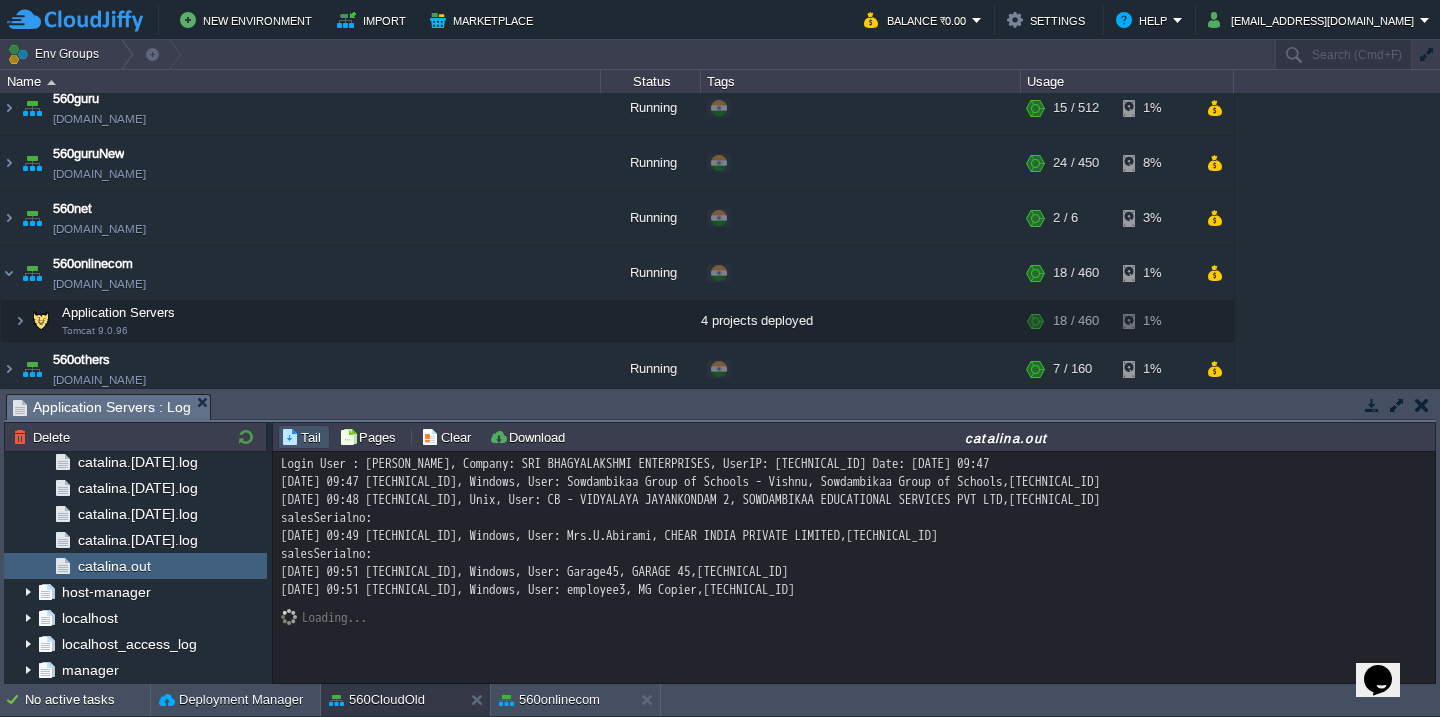 type 